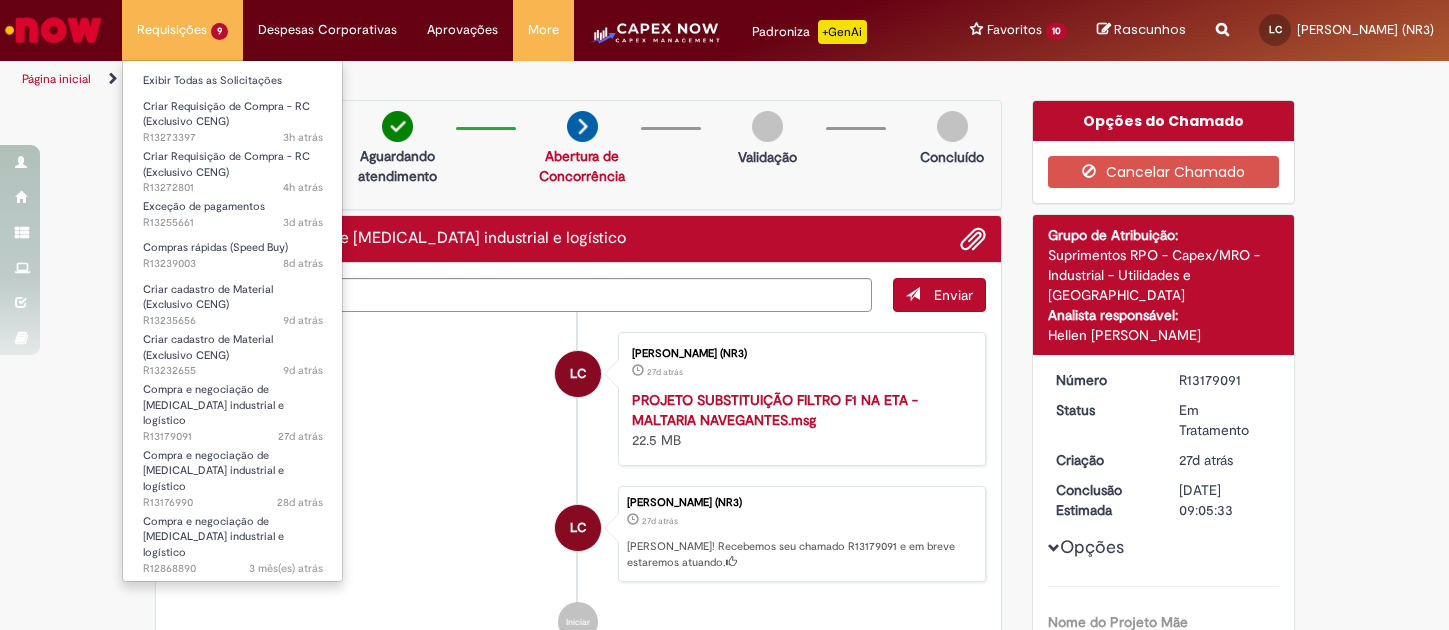 scroll, scrollTop: 0, scrollLeft: 0, axis: both 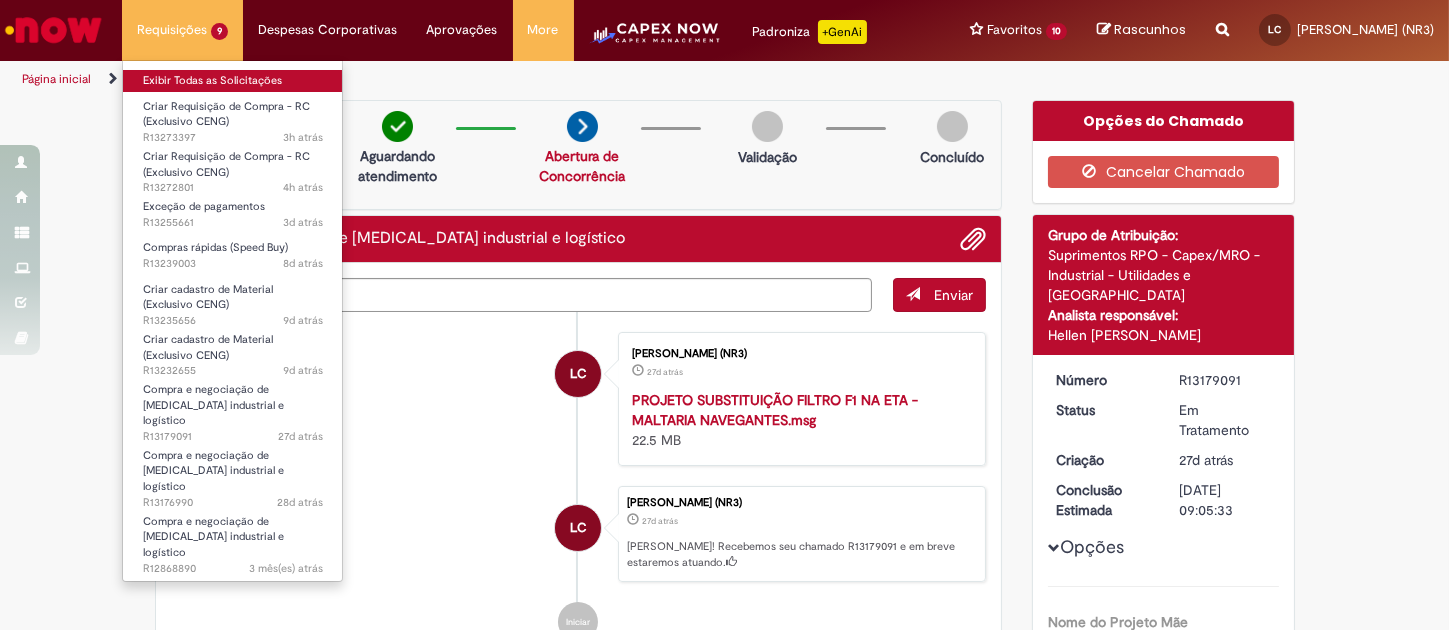 click on "Exibir Todas as Solicitações" at bounding box center [233, 81] 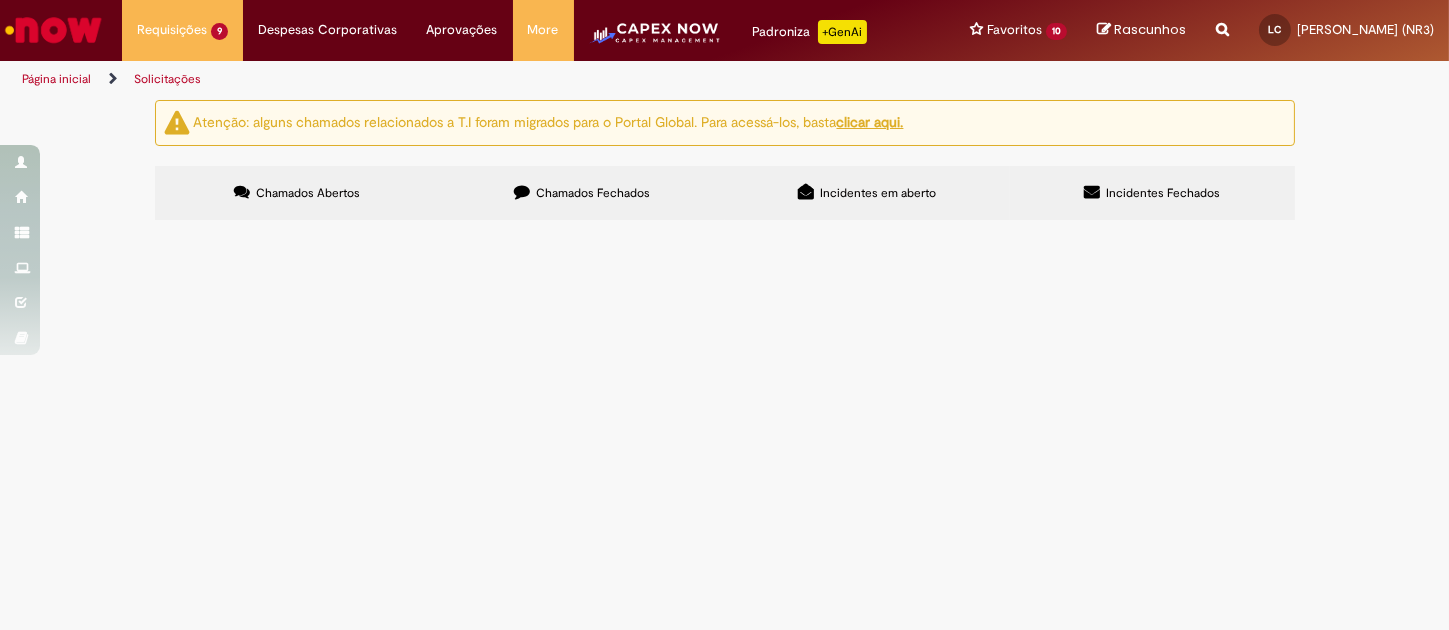 click on "Abrir RC SERVIÇO
Fornecedor. I.N DE OLIVEIRA & CIA LTDA
CNPJ: 05.162.665/0001-15
Construção do Guarda corpo Refeitório.
Valor R$. R$ 26.010,00
CENTRO BRV7 - M Navegantes
PEP 202415870044.1141.2252" at bounding box center (0, 0) 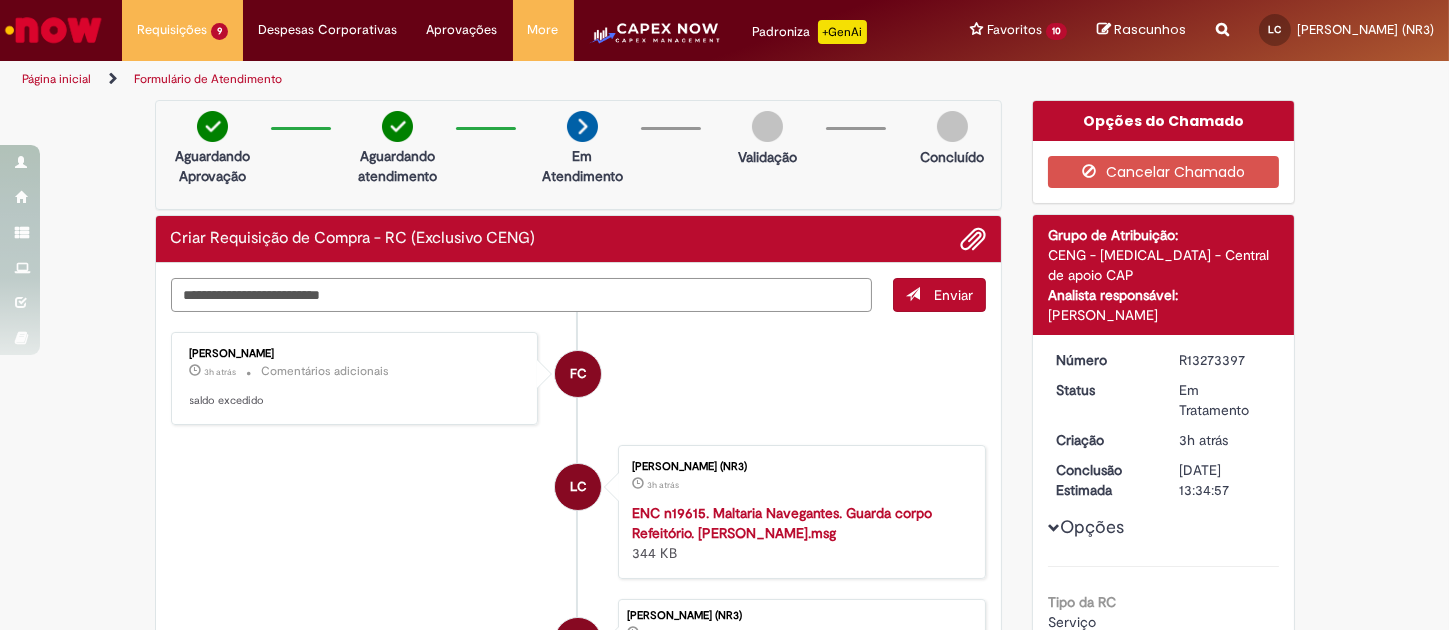 click at bounding box center (522, 295) 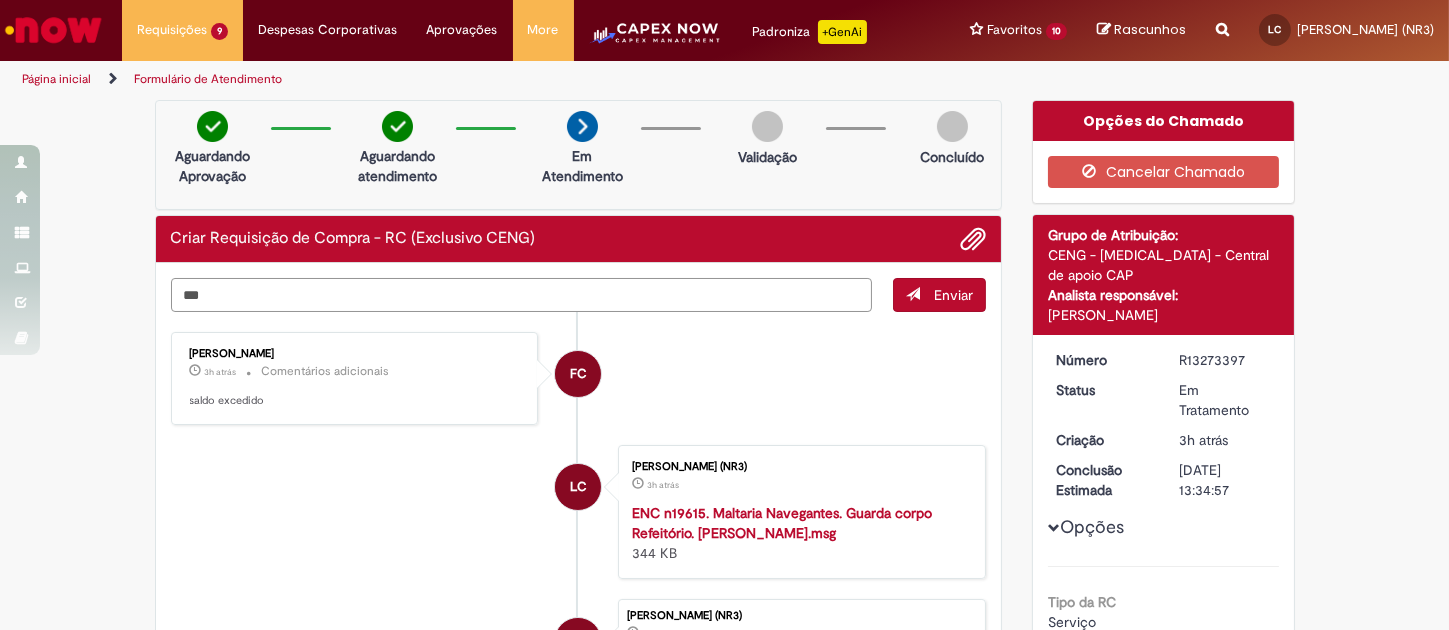 paste on "*********" 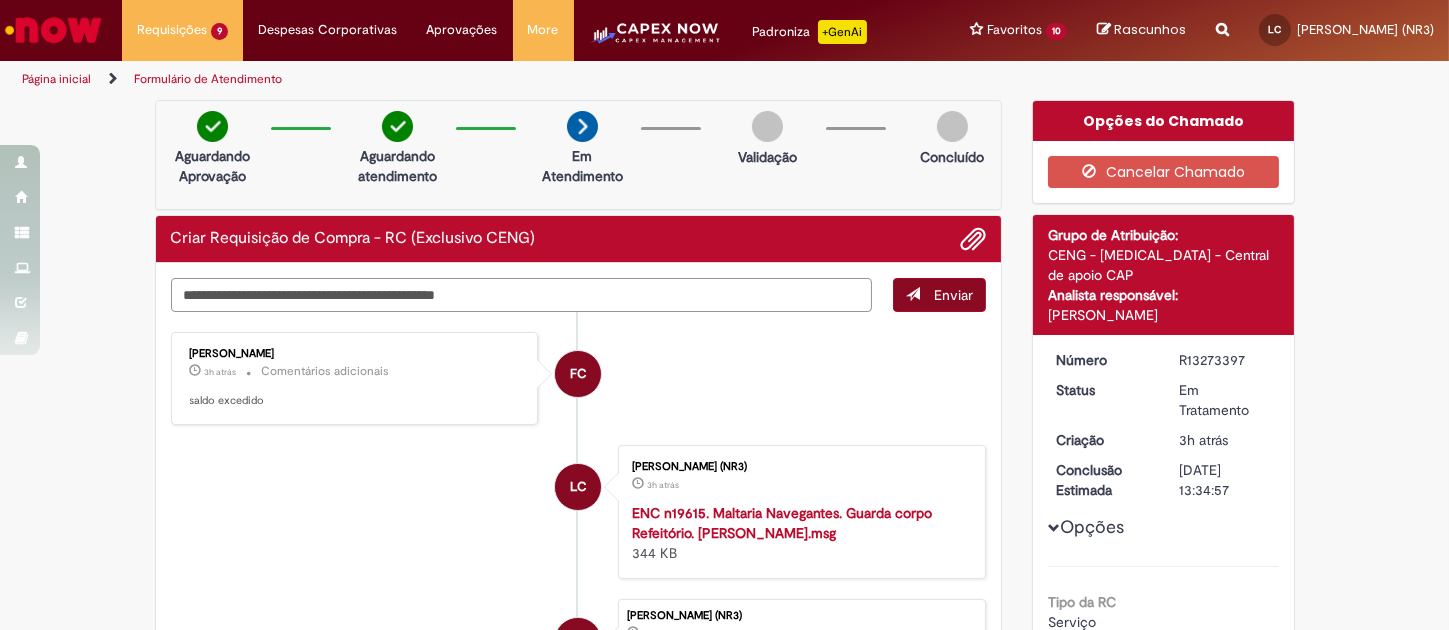 type on "**********" 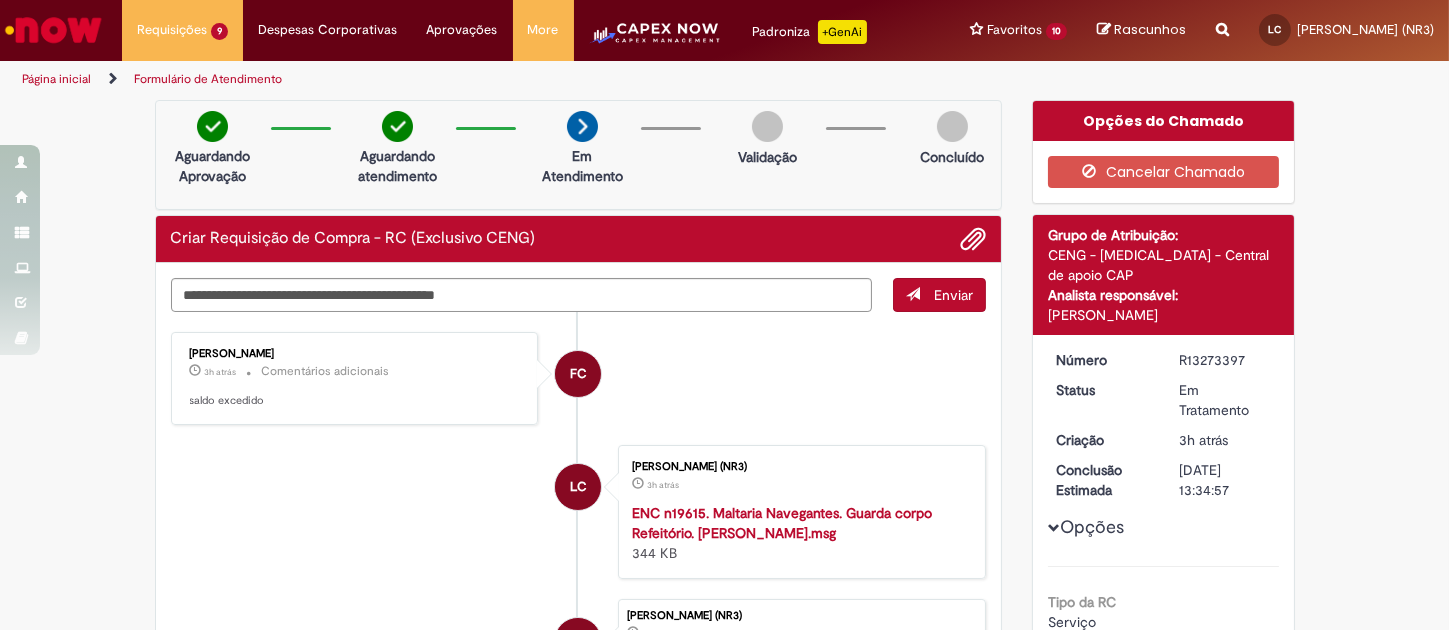 click on "Enviar" at bounding box center (939, 295) 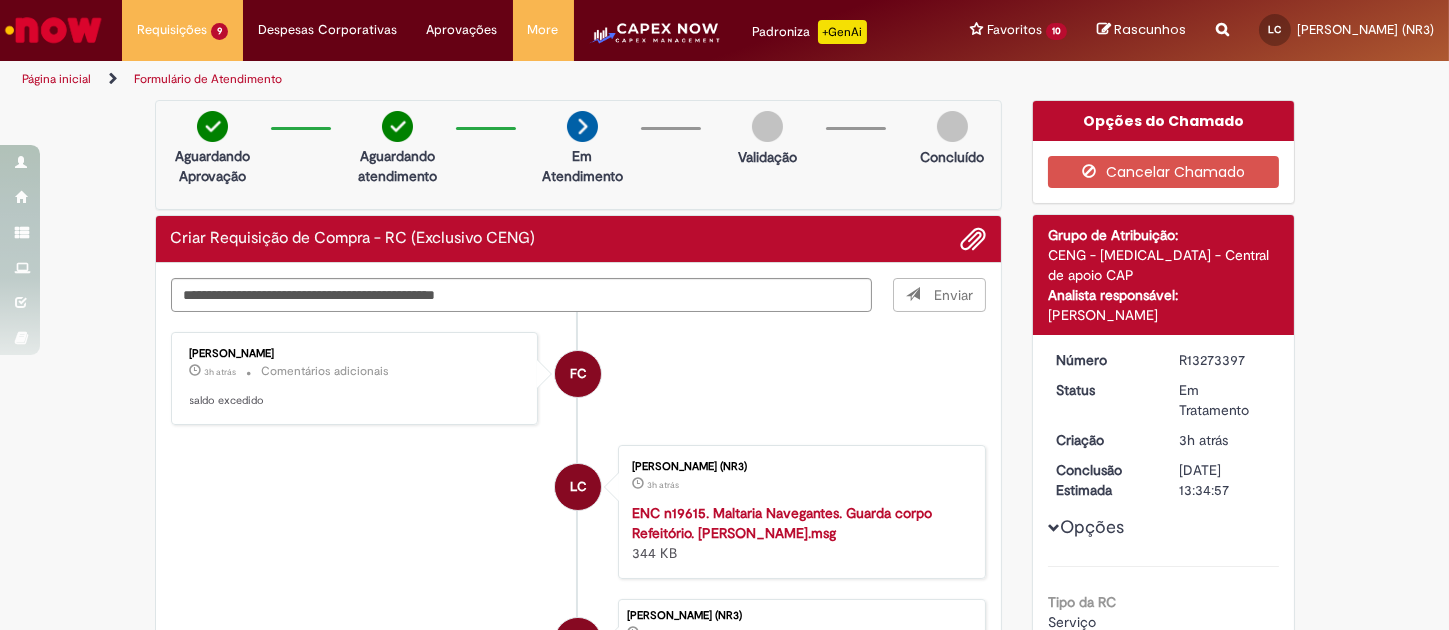type 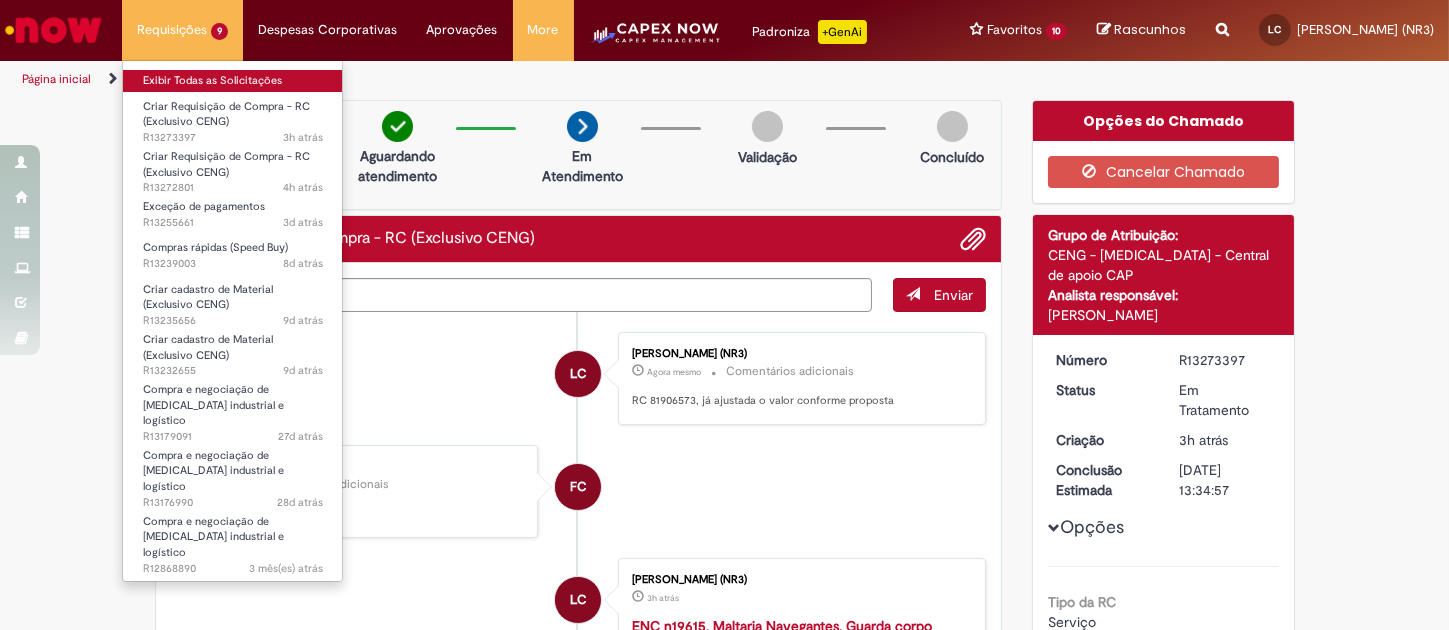 click on "Exibir Todas as Solicitações" at bounding box center (233, 81) 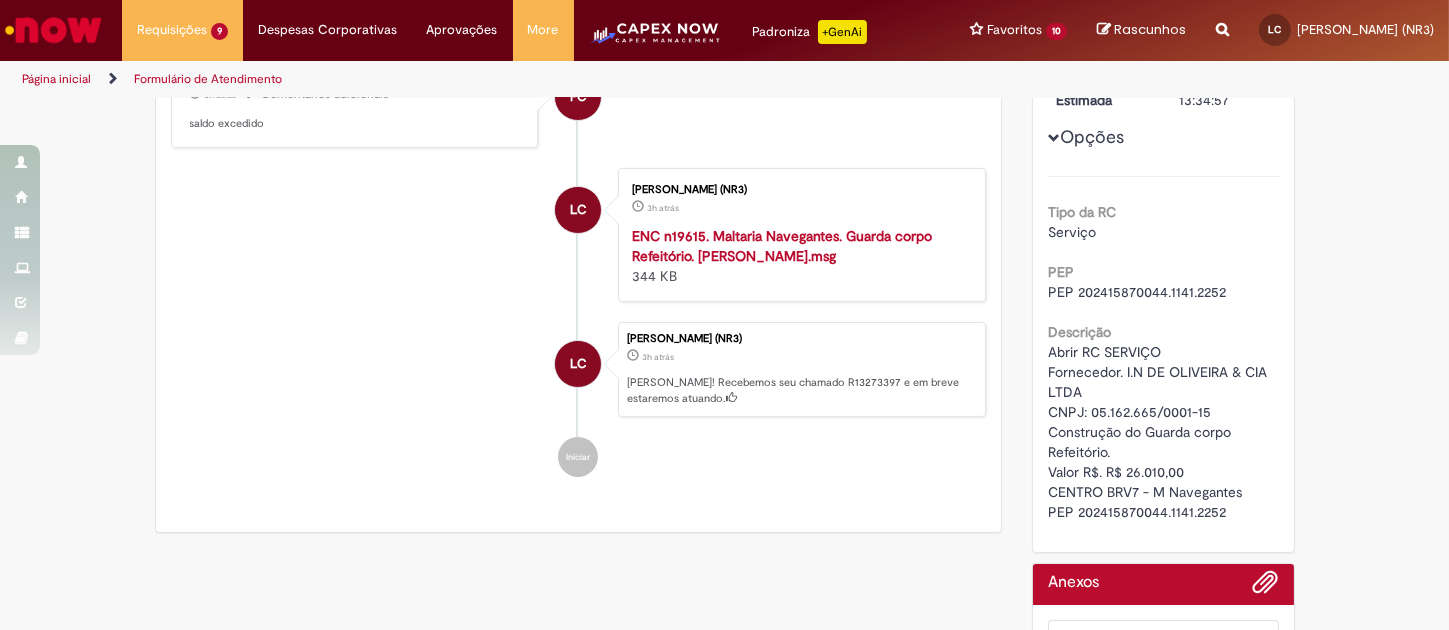 scroll, scrollTop: 499, scrollLeft: 0, axis: vertical 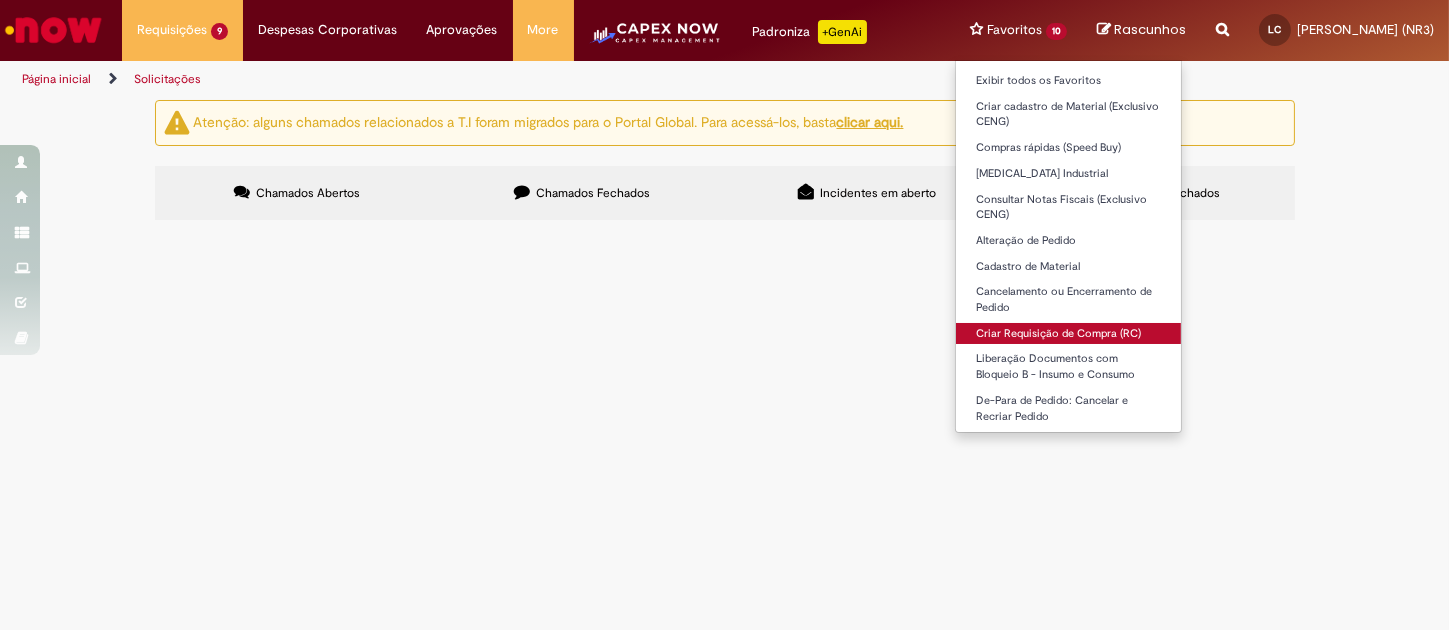 click on "Criar Requisição de Compra (RC)" at bounding box center (1068, 334) 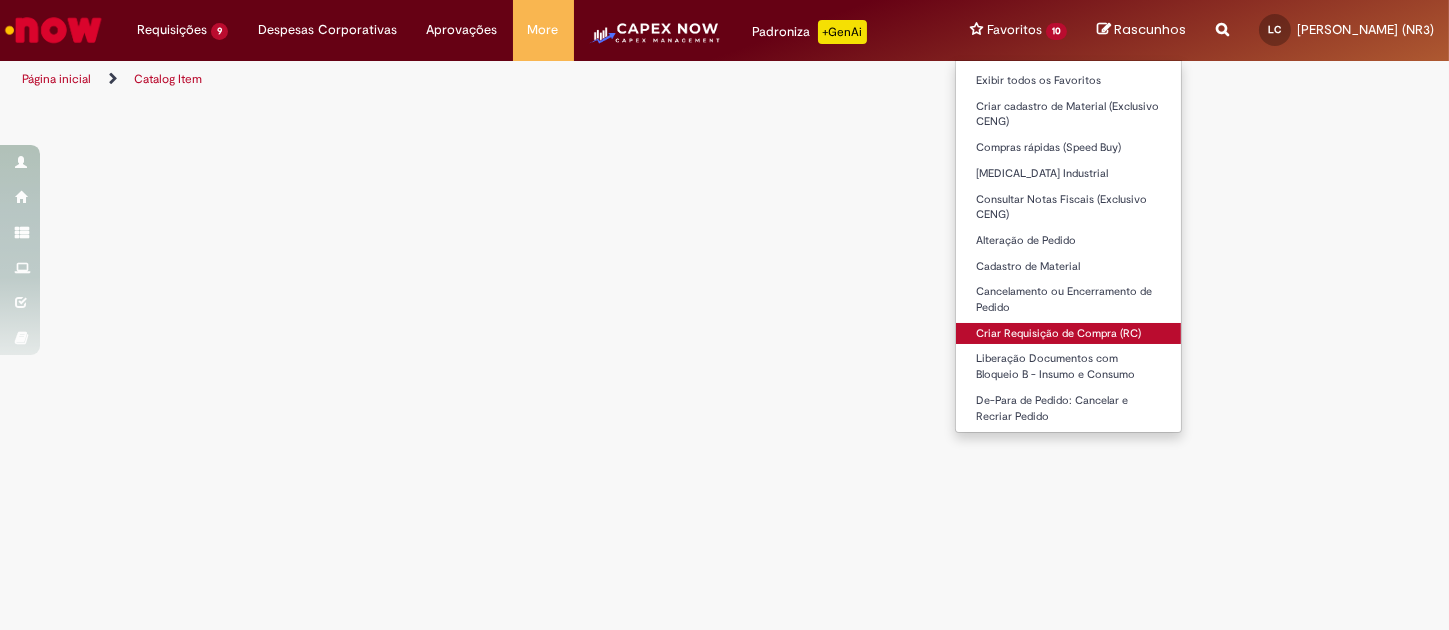 scroll, scrollTop: 0, scrollLeft: 0, axis: both 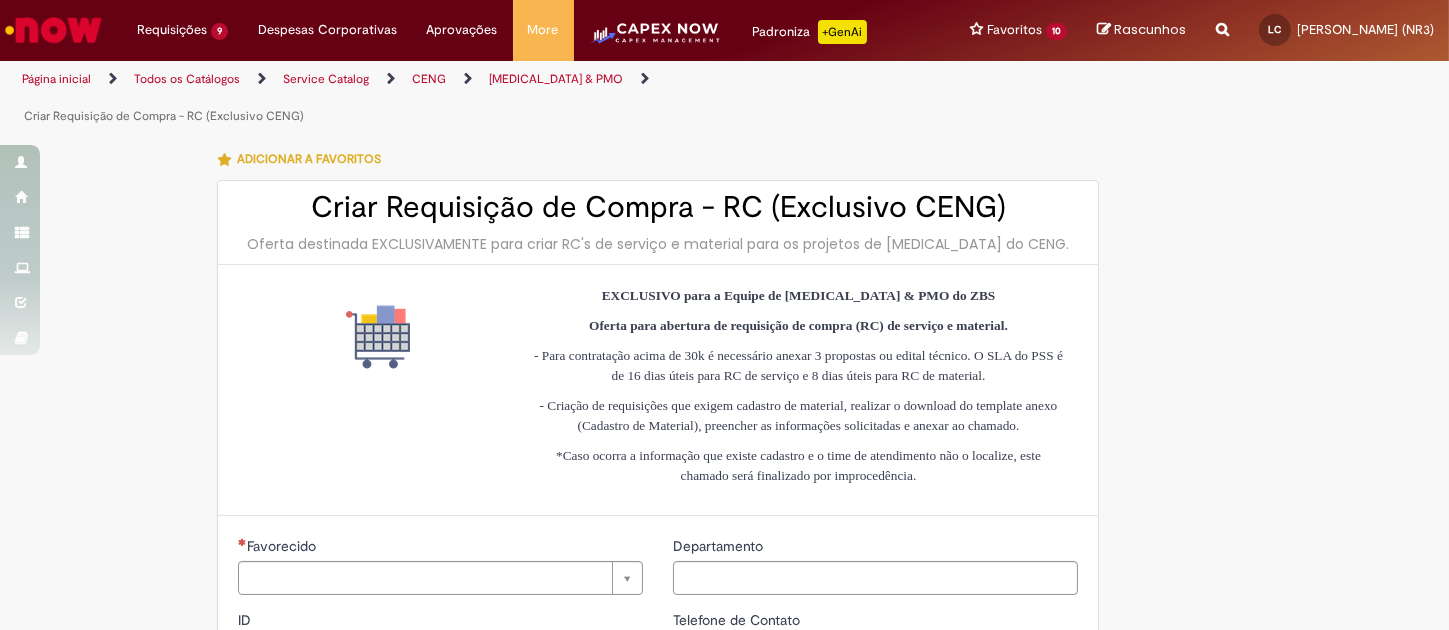 type on "*******" 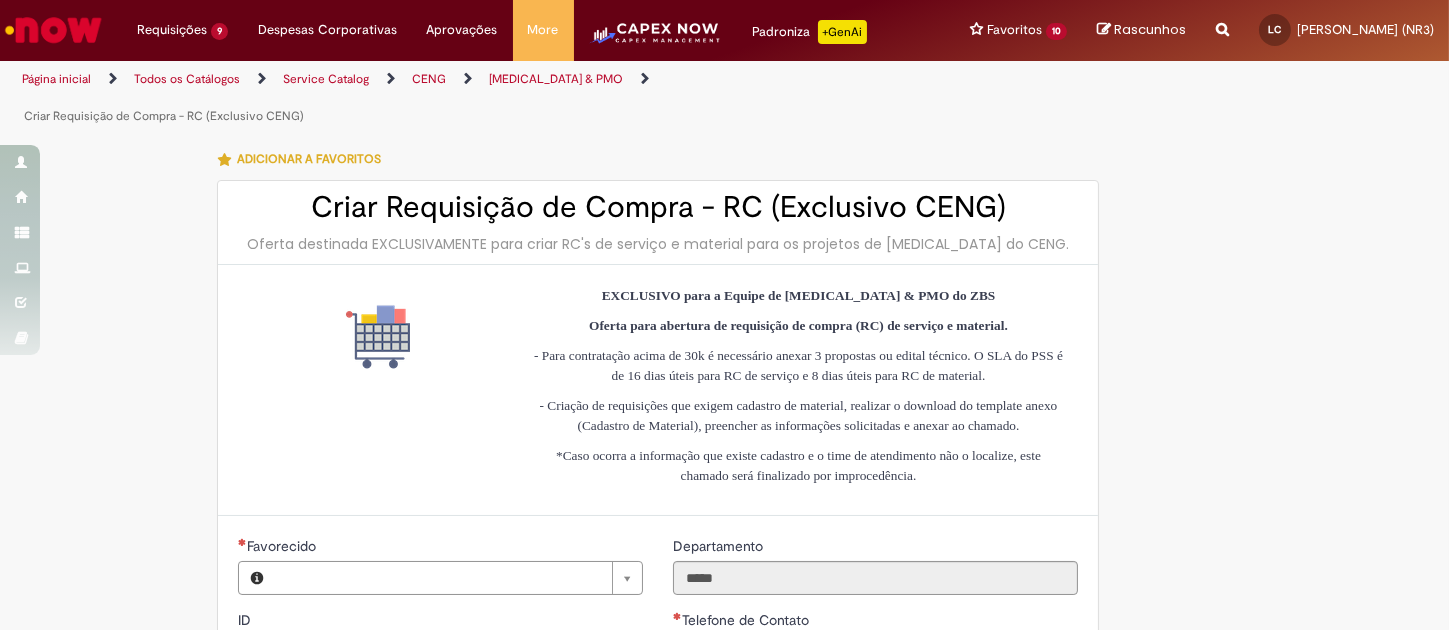 type on "**********" 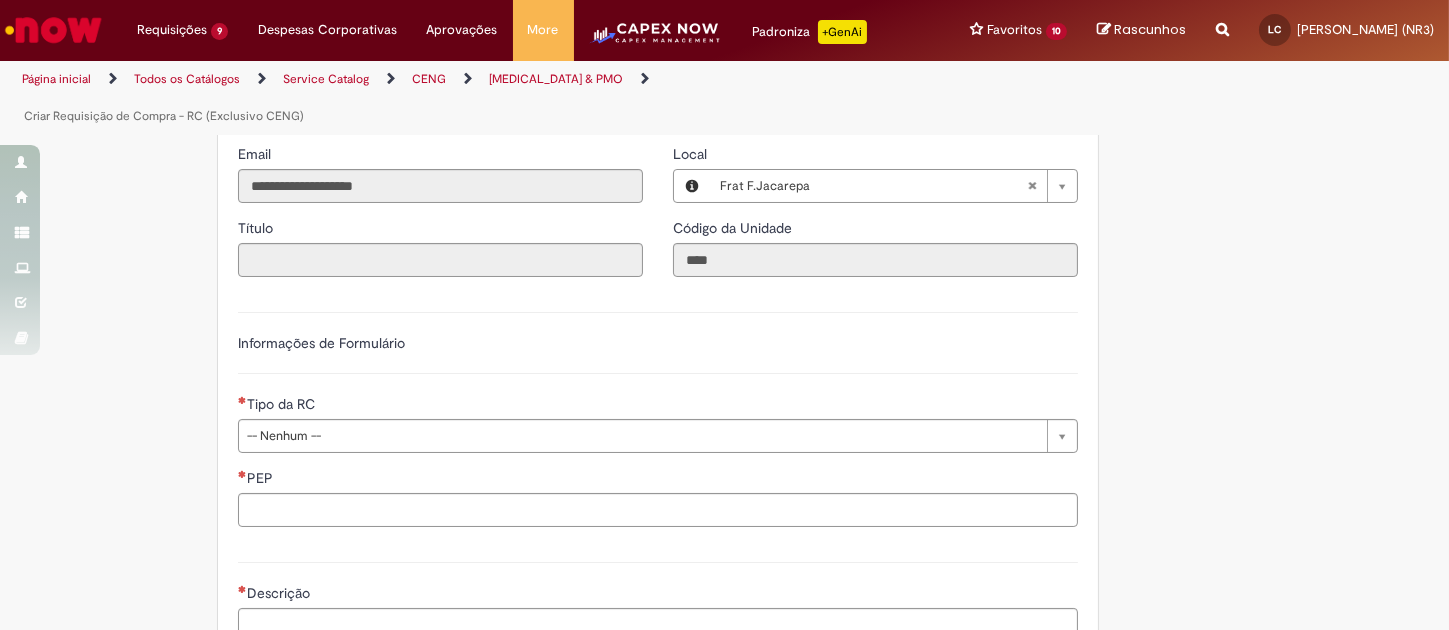 scroll, scrollTop: 333, scrollLeft: 0, axis: vertical 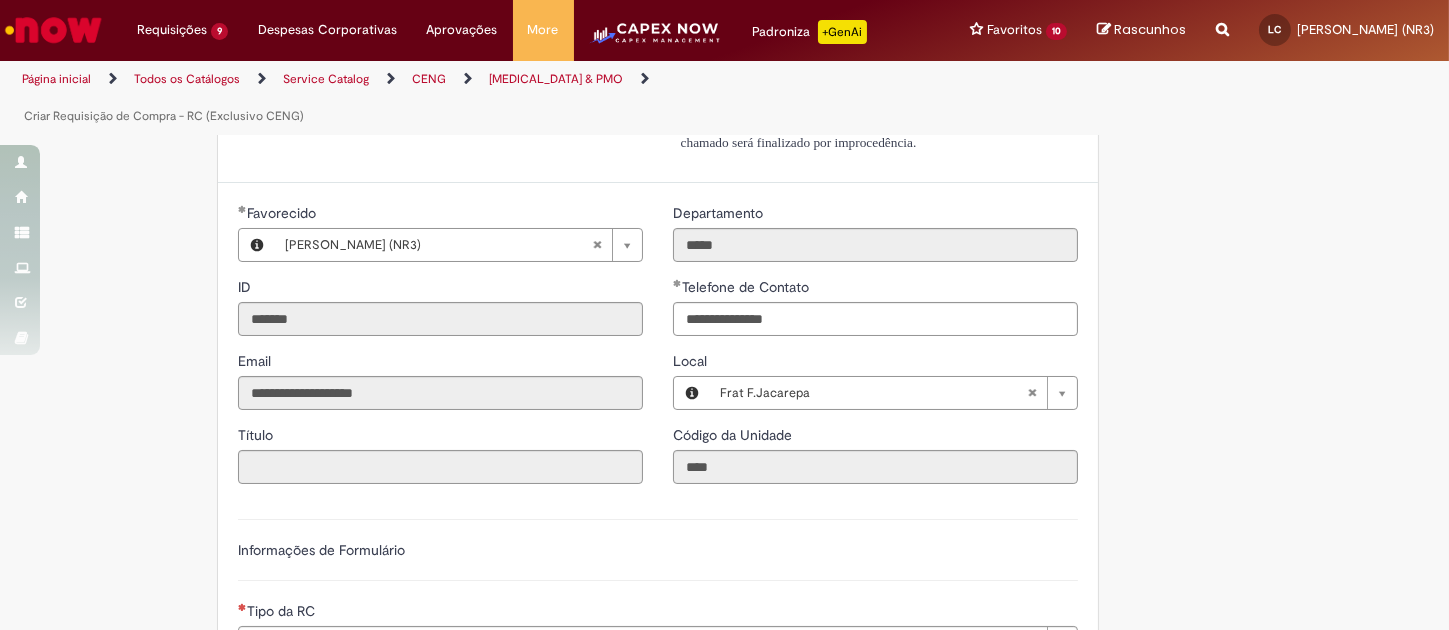 type 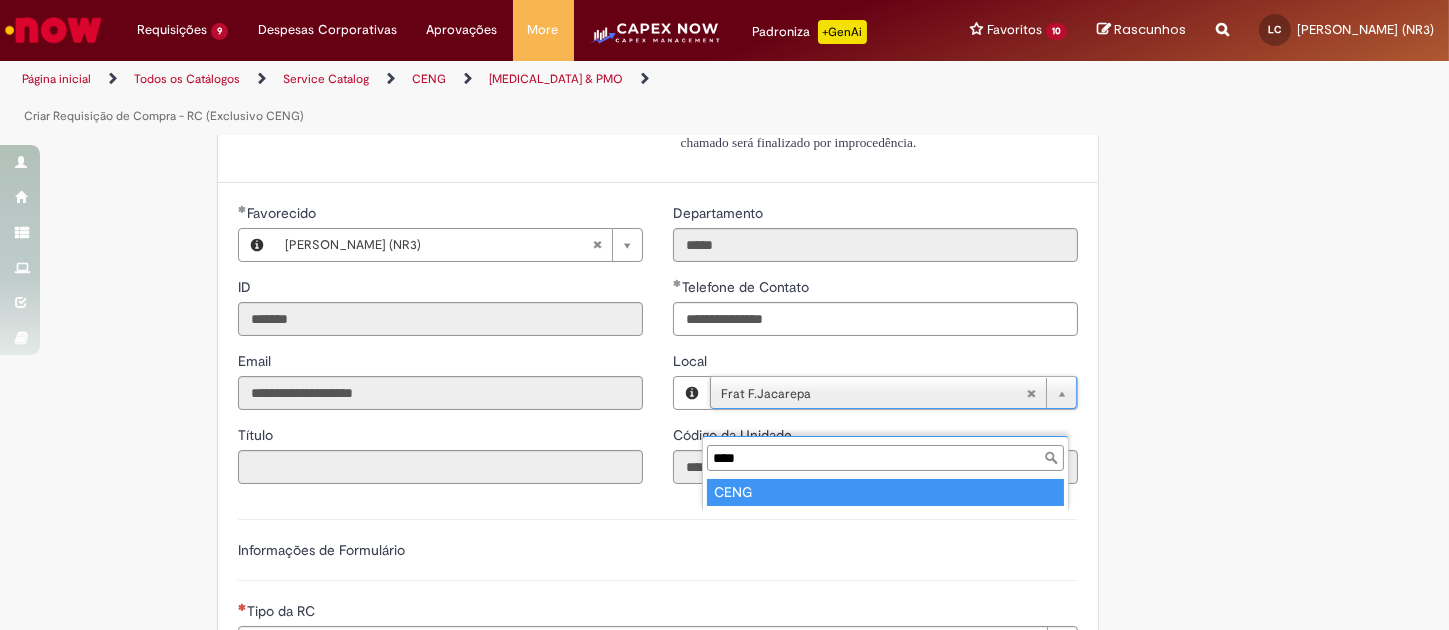 type on "****" 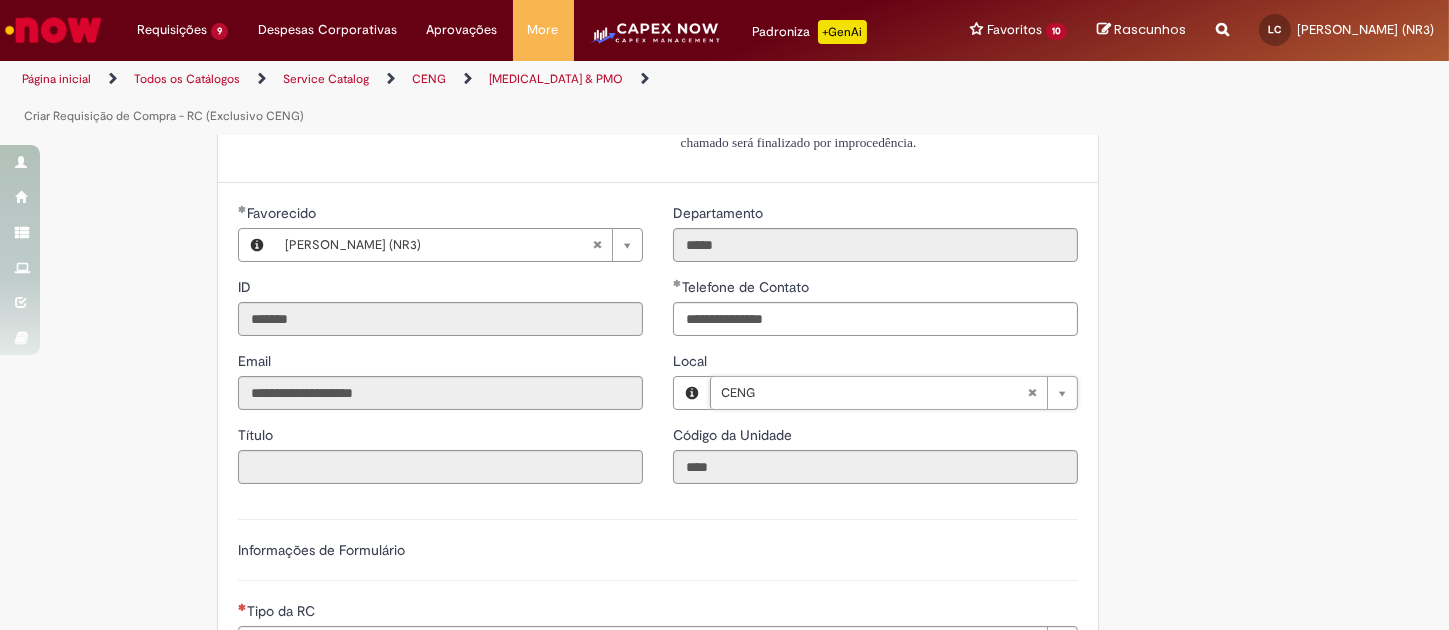 type on "****" 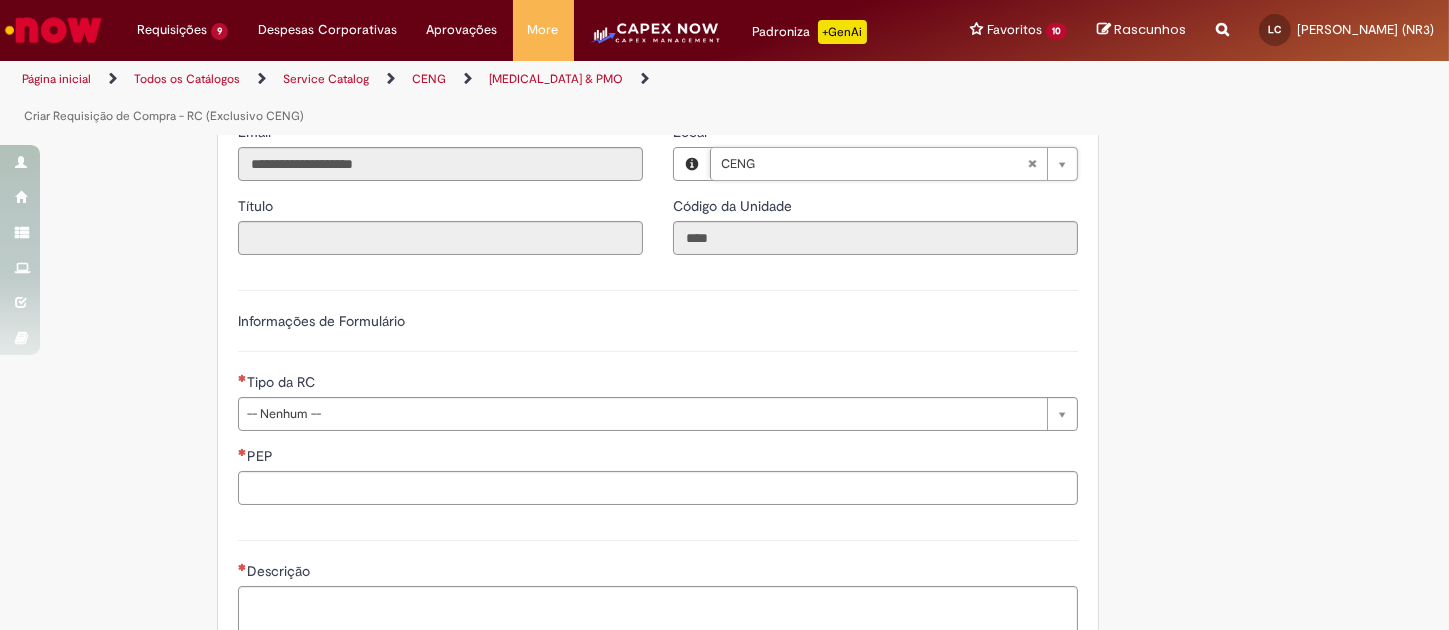 scroll, scrollTop: 666, scrollLeft: 0, axis: vertical 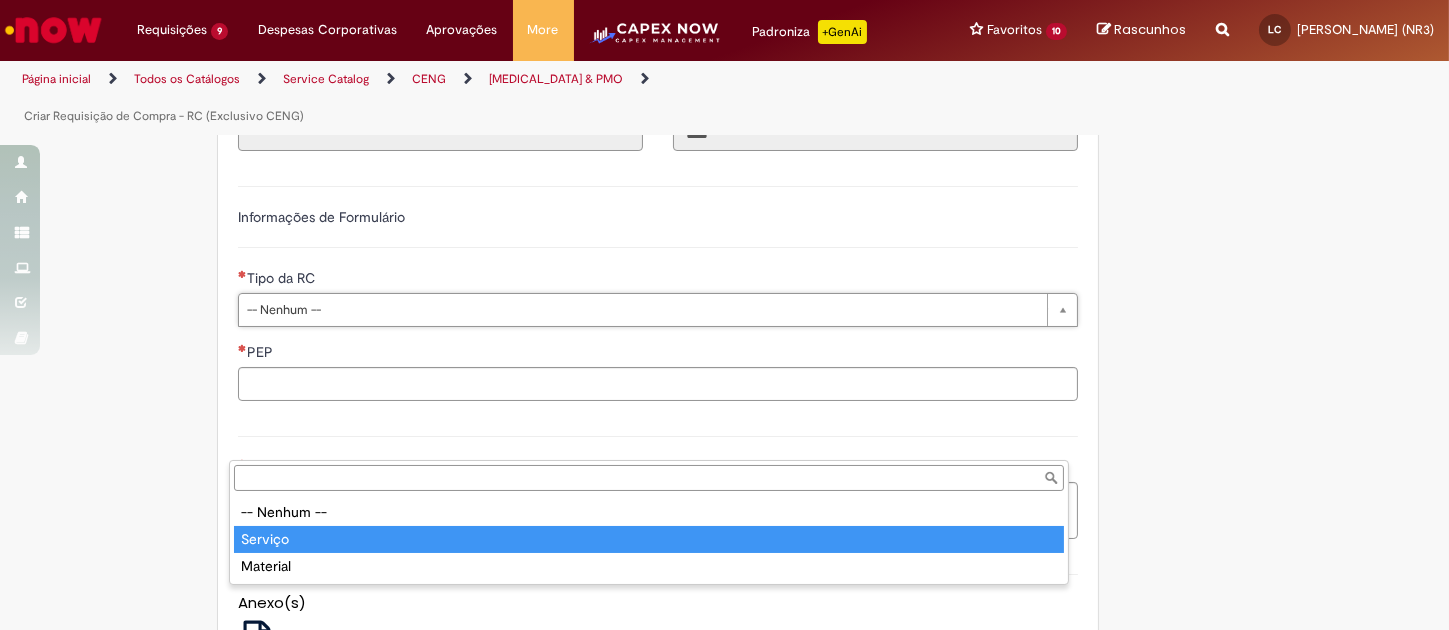 type on "*******" 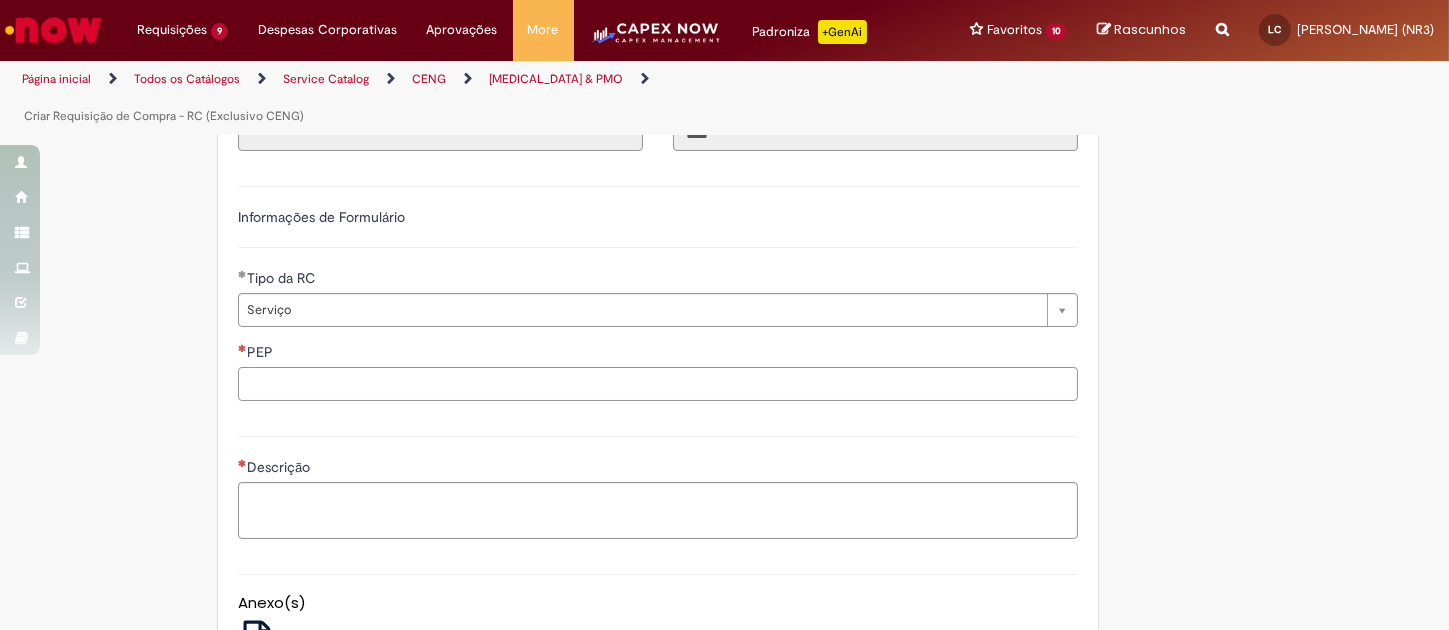 click on "PEP" at bounding box center (658, 384) 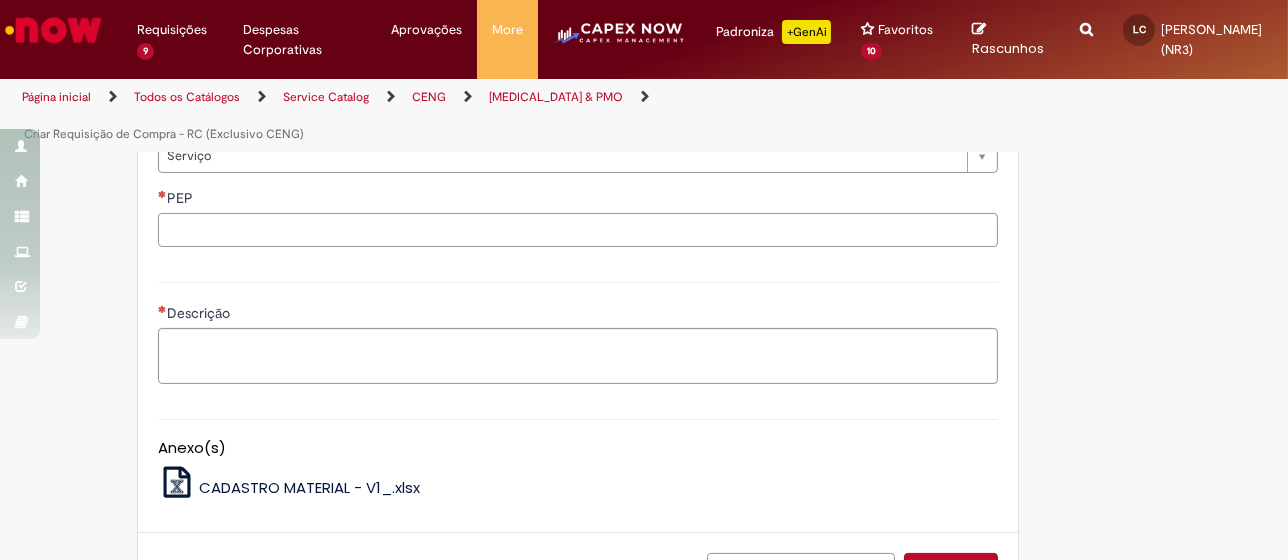 scroll, scrollTop: 814, scrollLeft: 0, axis: vertical 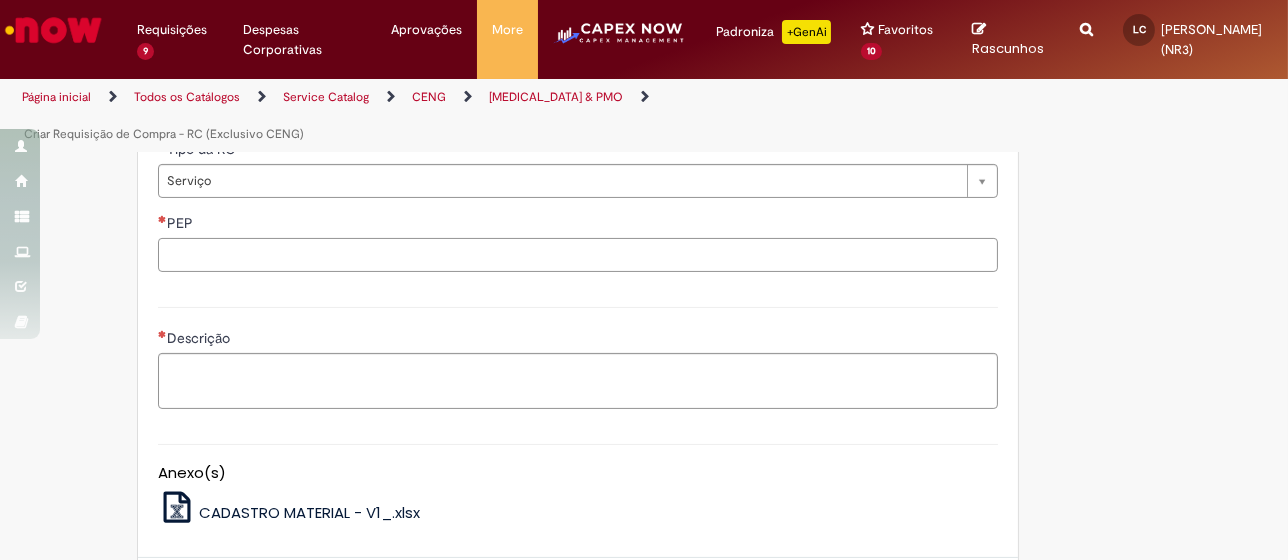 click on "PEP" at bounding box center [578, 255] 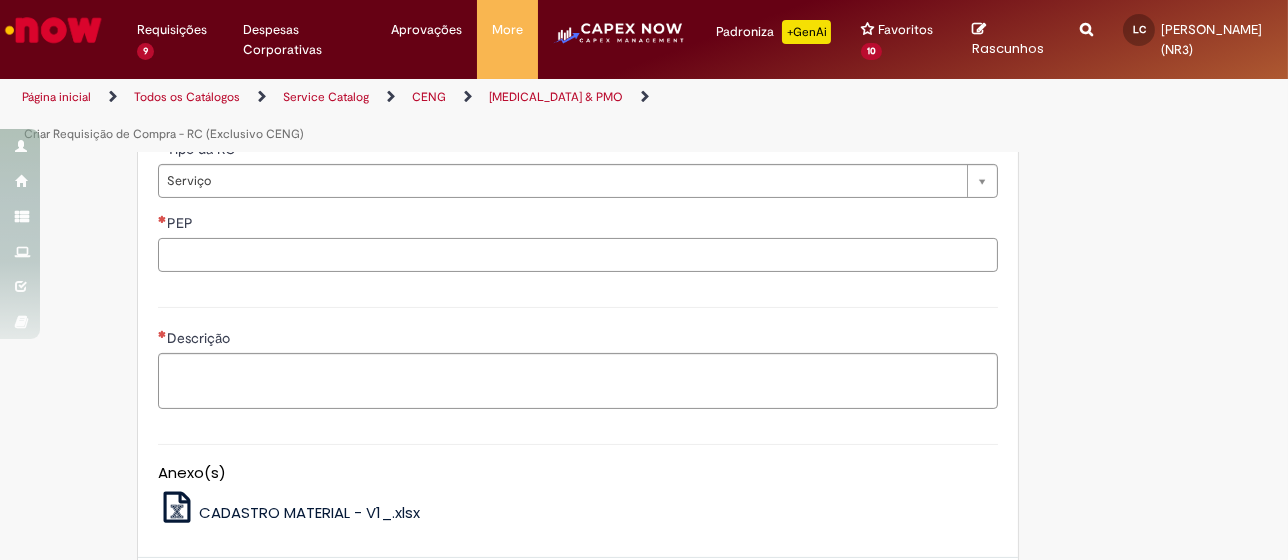 paste on "**********" 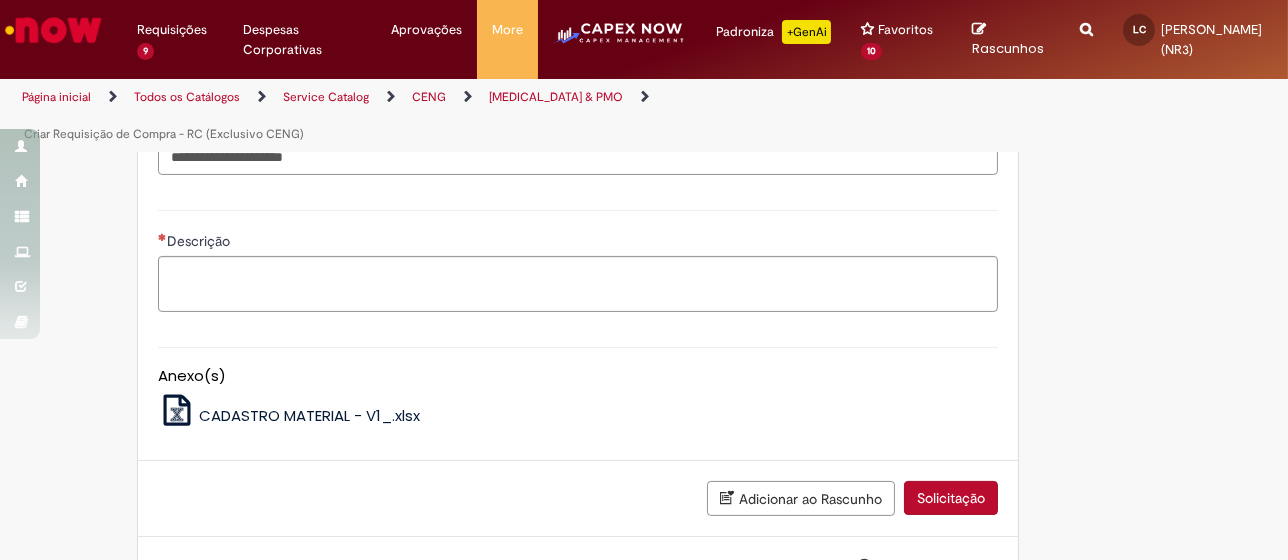 scroll, scrollTop: 963, scrollLeft: 0, axis: vertical 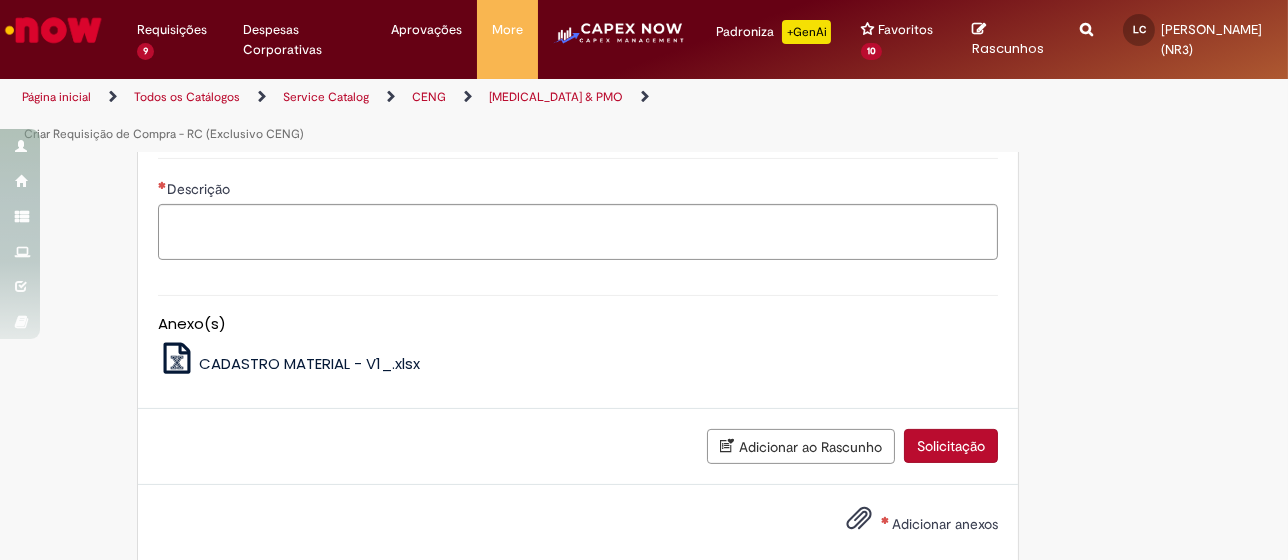 type on "**********" 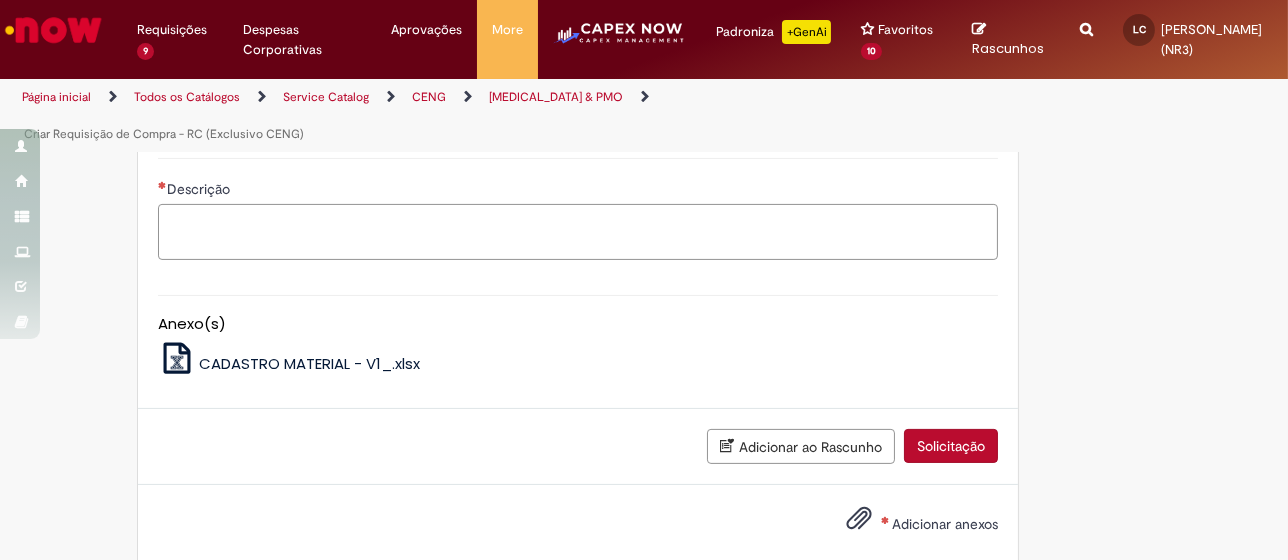 click on "Descrição" at bounding box center [578, 232] 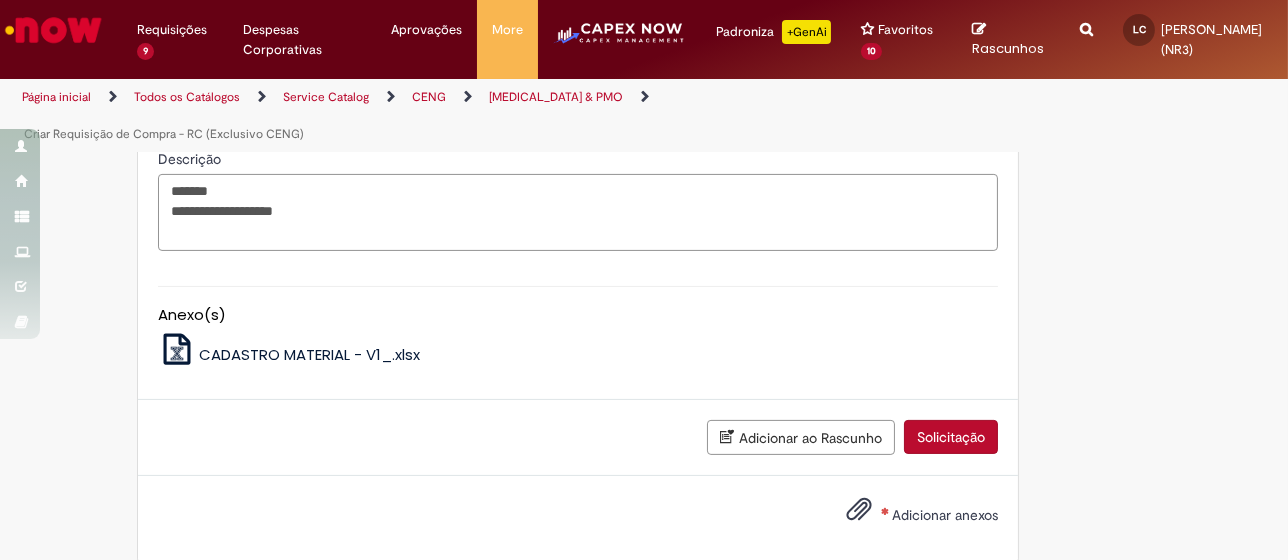 scroll, scrollTop: 1036, scrollLeft: 0, axis: vertical 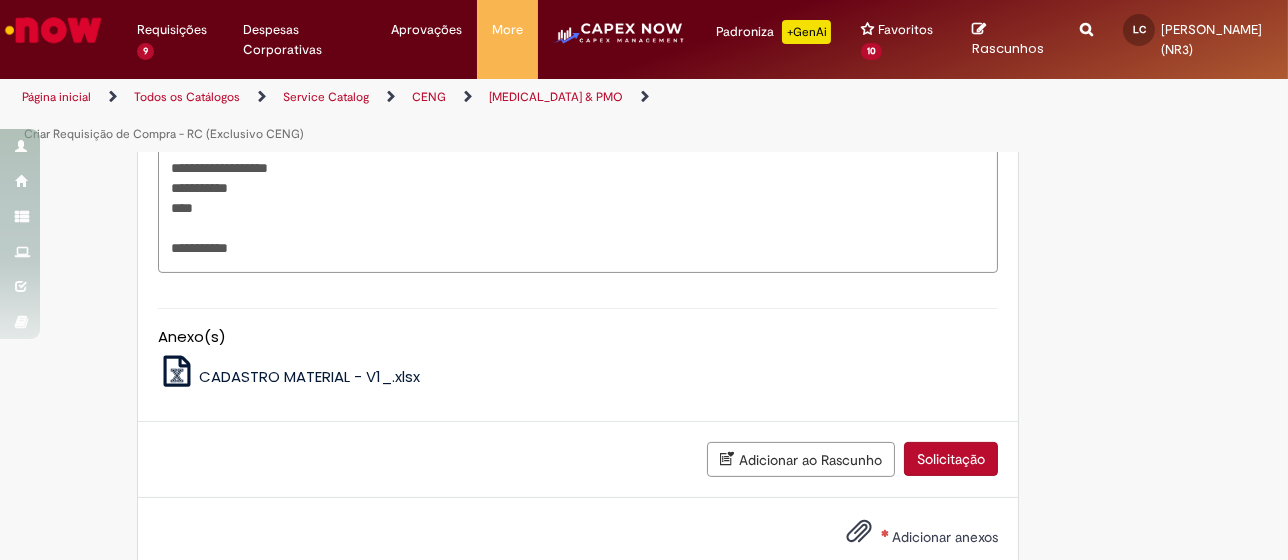 paste on "**********" 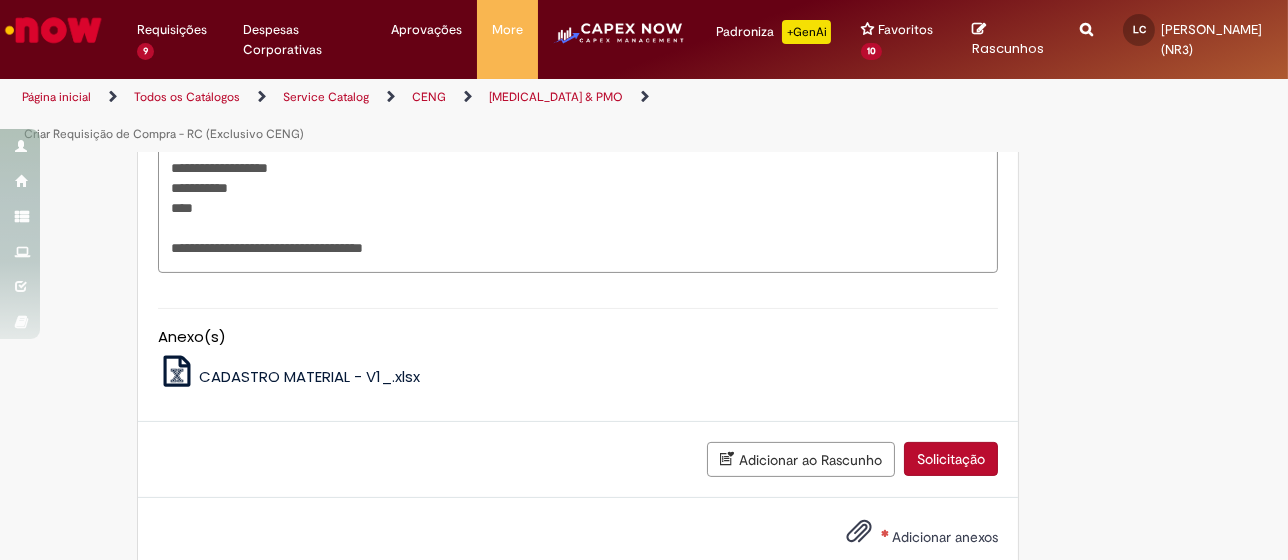 click on "**********" at bounding box center (578, 202) 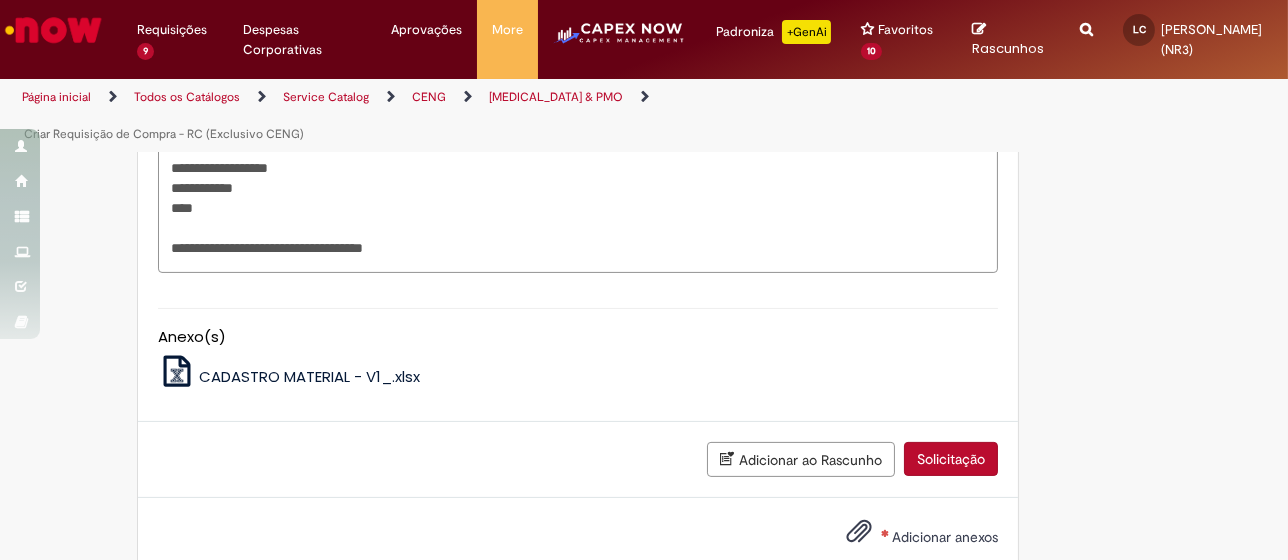 paste on "**********" 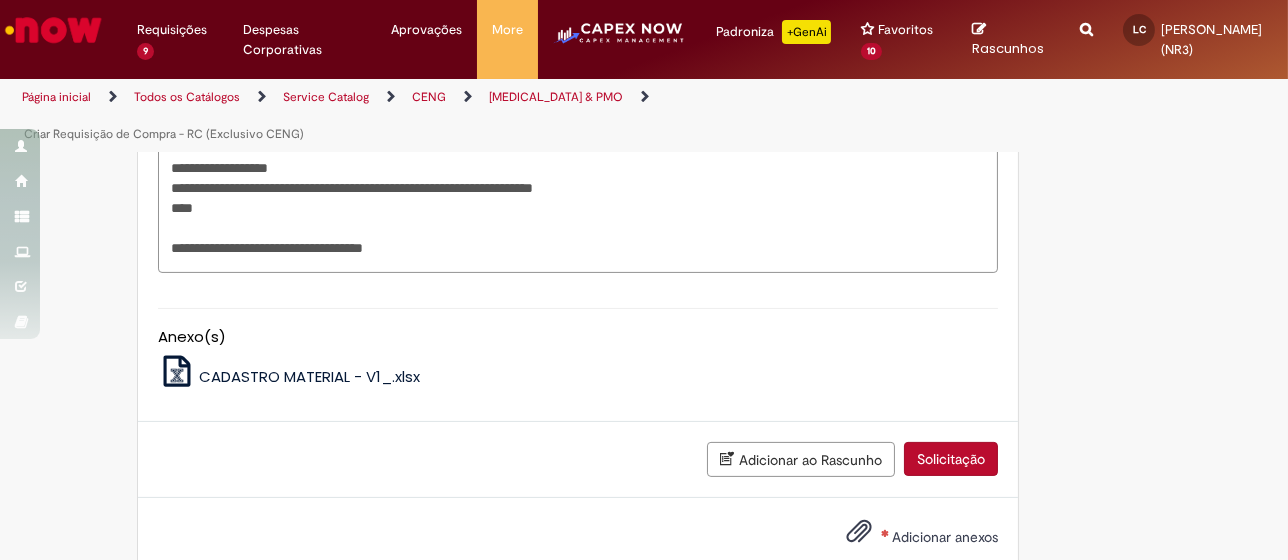 click on "**********" at bounding box center (578, 202) 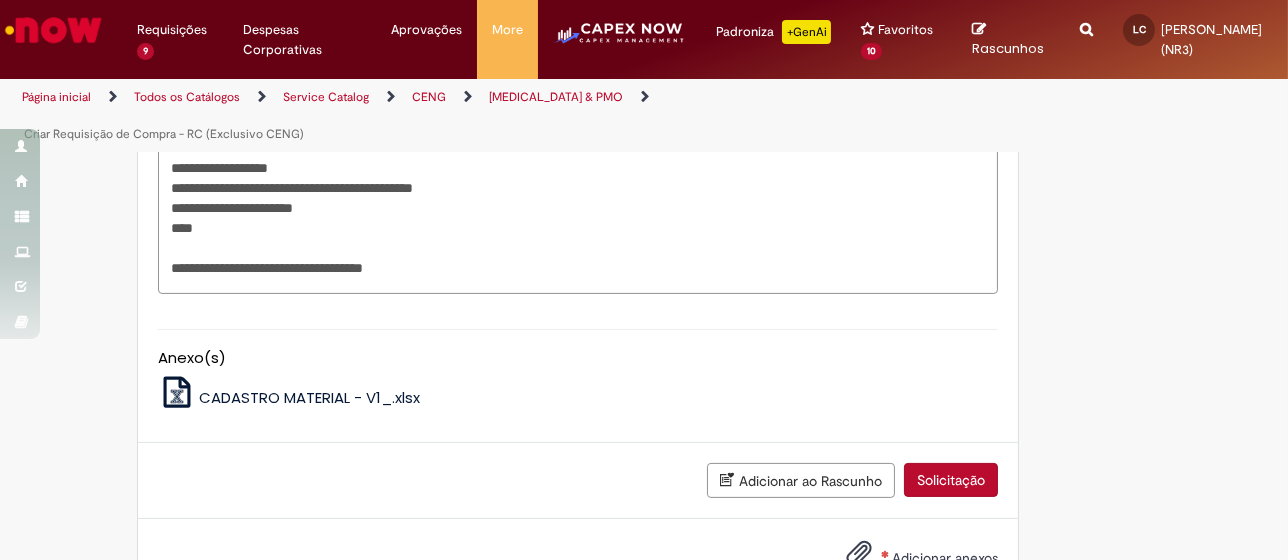 drag, startPoint x: 227, startPoint y: 357, endPoint x: 145, endPoint y: 358, distance: 82.006096 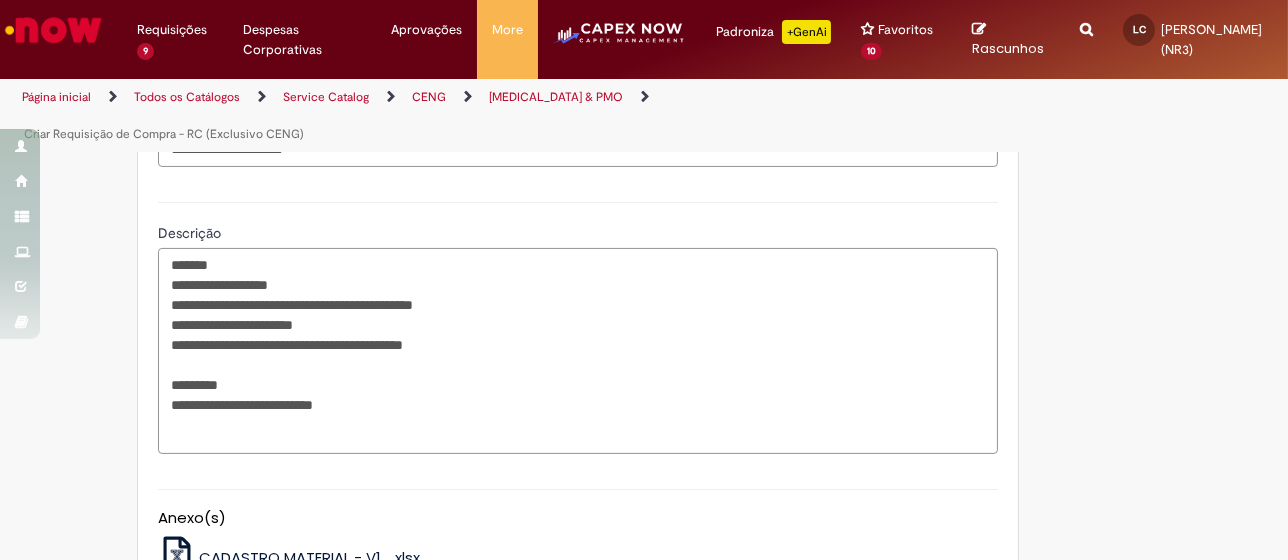 scroll, scrollTop: 889, scrollLeft: 0, axis: vertical 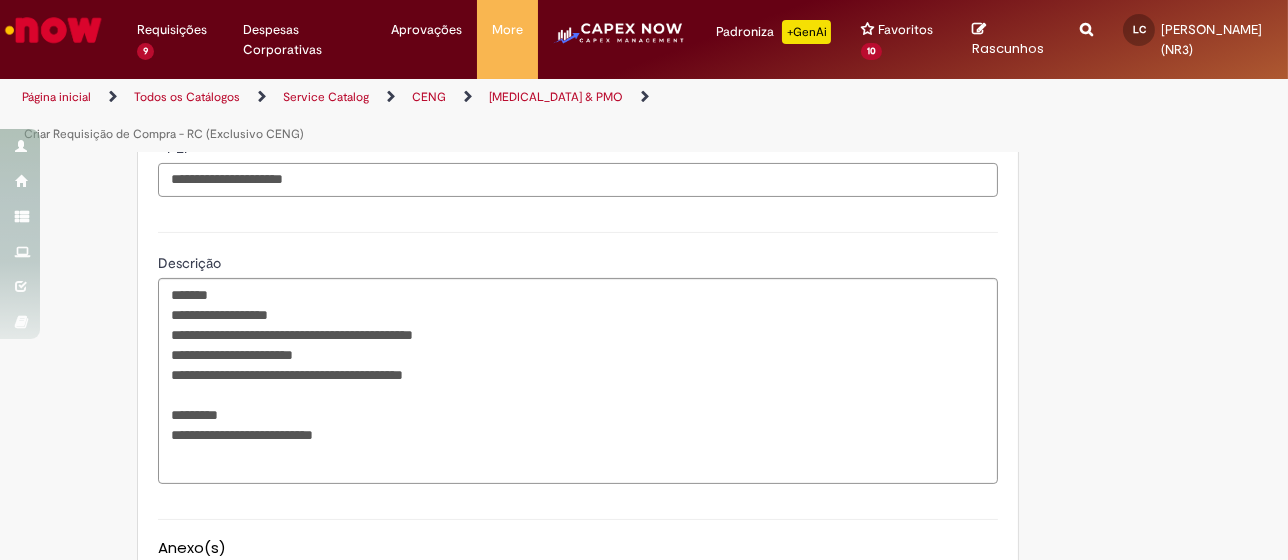 drag, startPoint x: 341, startPoint y: 298, endPoint x: -5, endPoint y: 337, distance: 348.19104 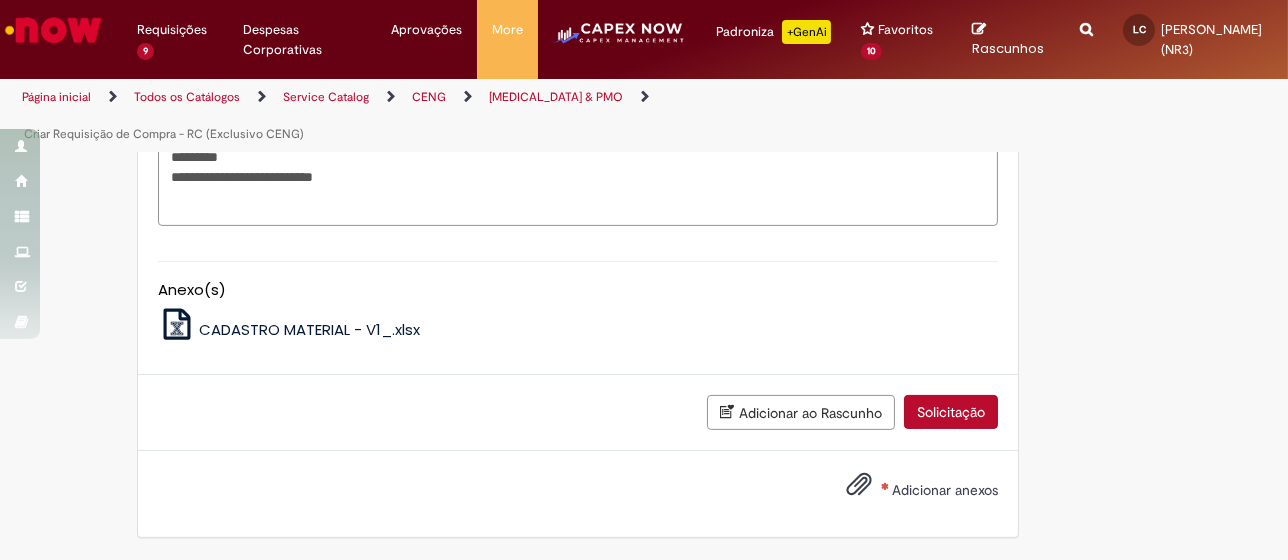 scroll, scrollTop: 1185, scrollLeft: 0, axis: vertical 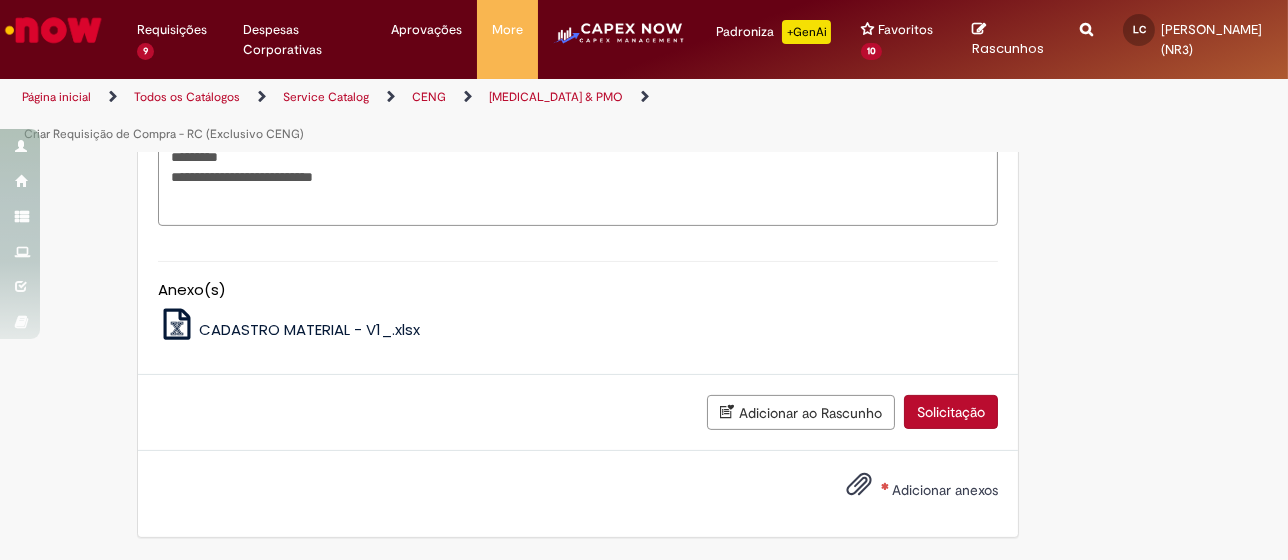click on "**********" at bounding box center (578, 123) 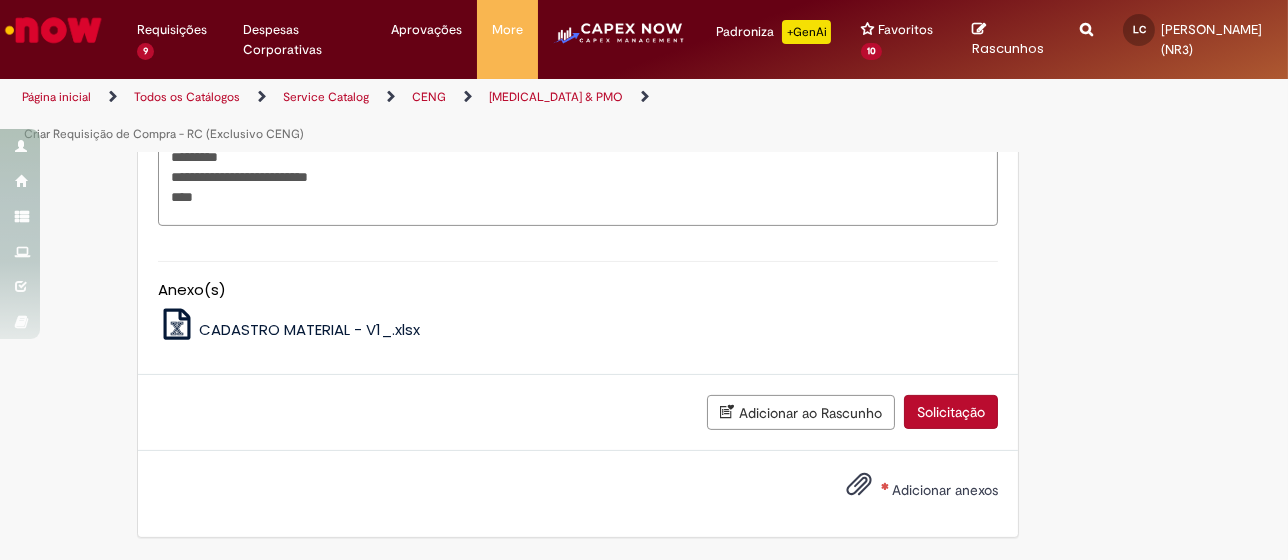 paste on "**********" 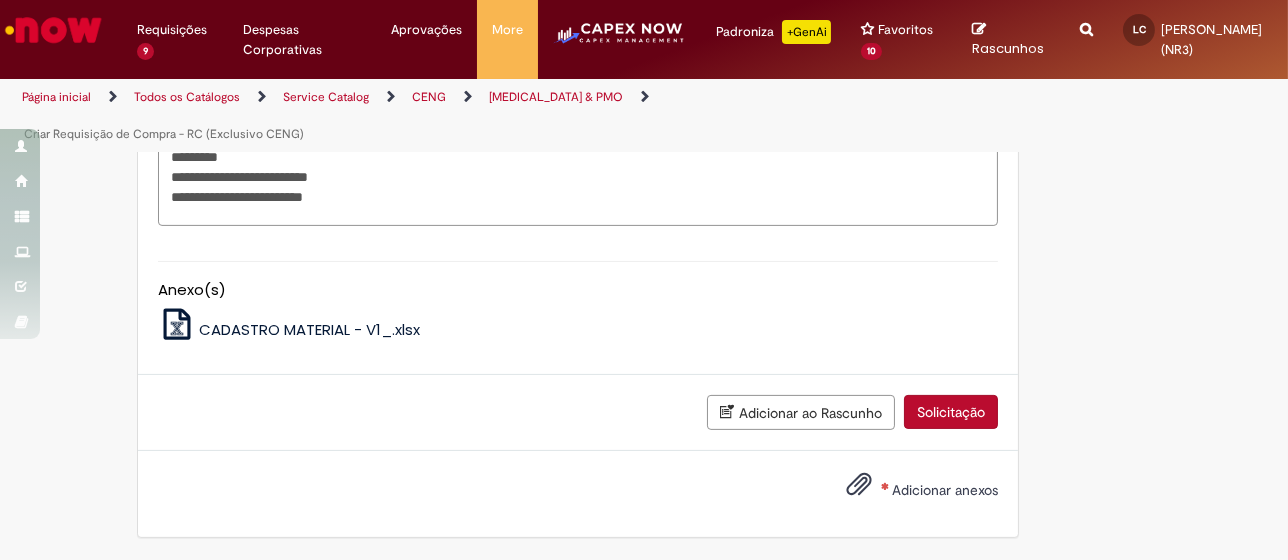 scroll, scrollTop: 1267, scrollLeft: 0, axis: vertical 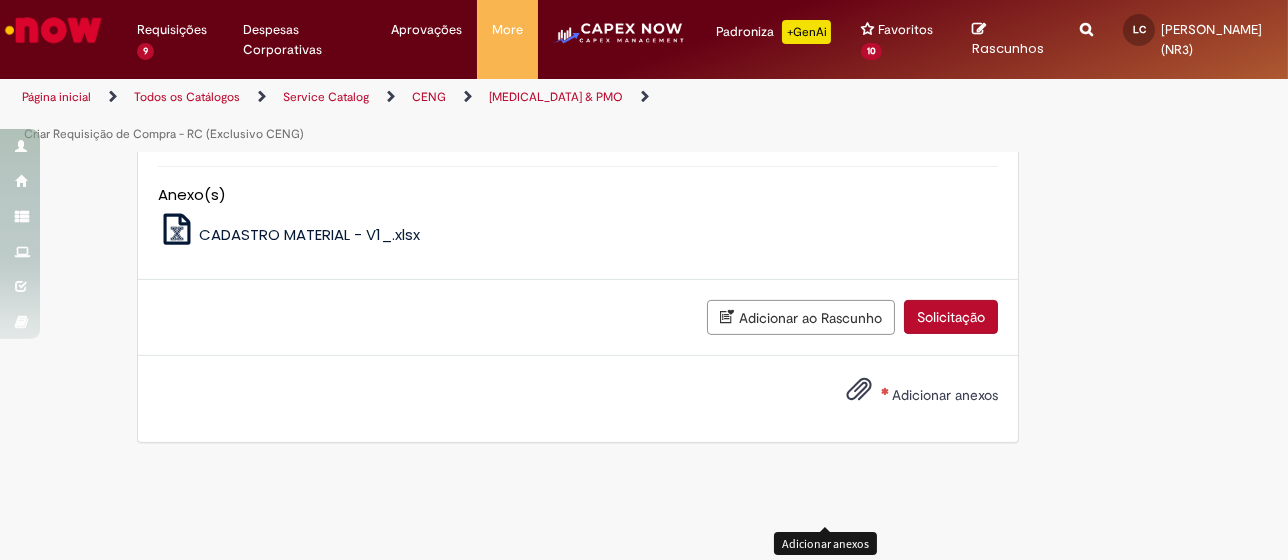 click at bounding box center [859, 390] 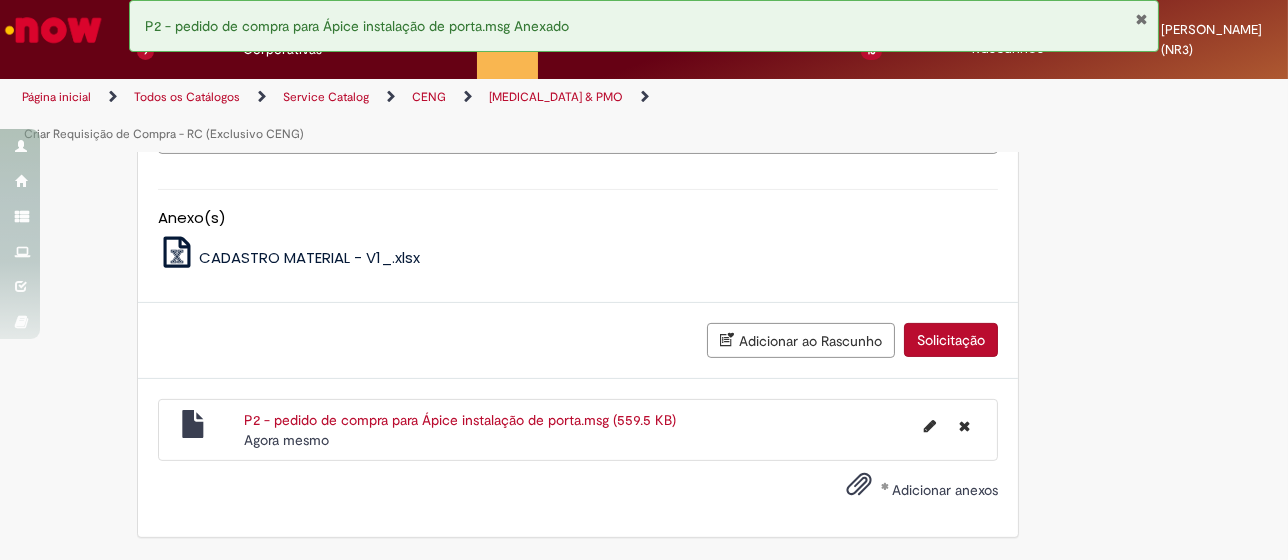 click on "Solicitação" at bounding box center [951, 340] 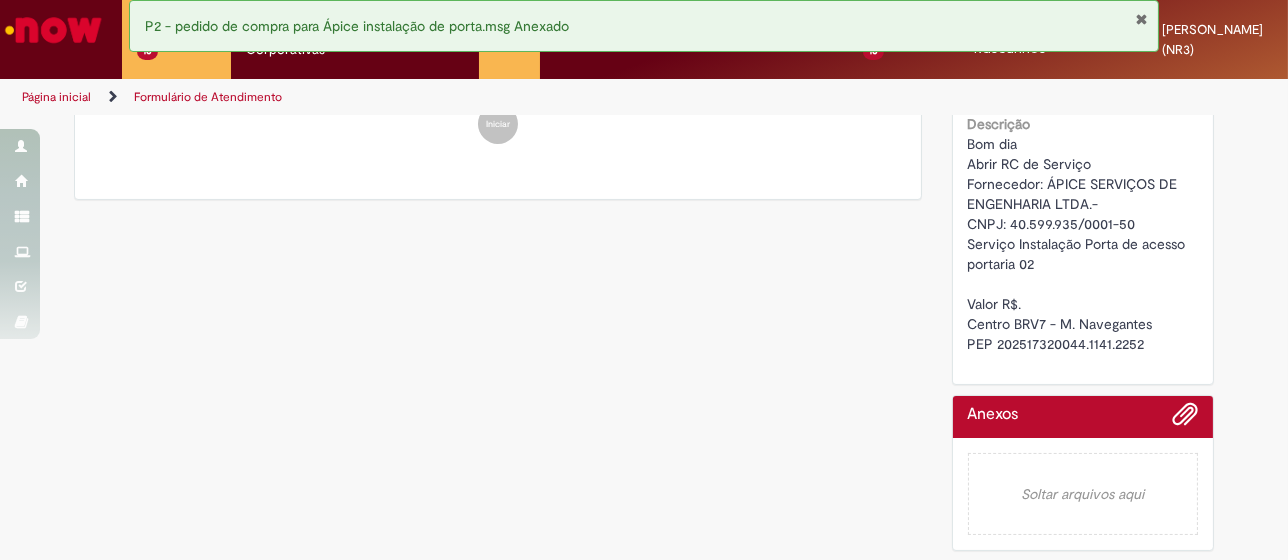 scroll, scrollTop: 0, scrollLeft: 0, axis: both 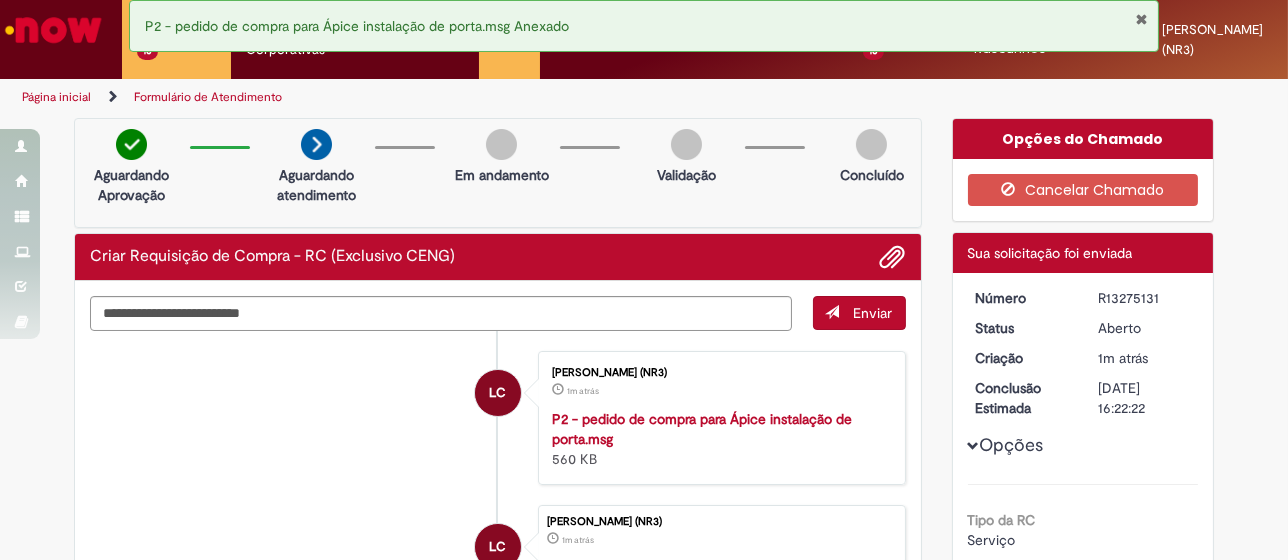 click at bounding box center (1141, 19) 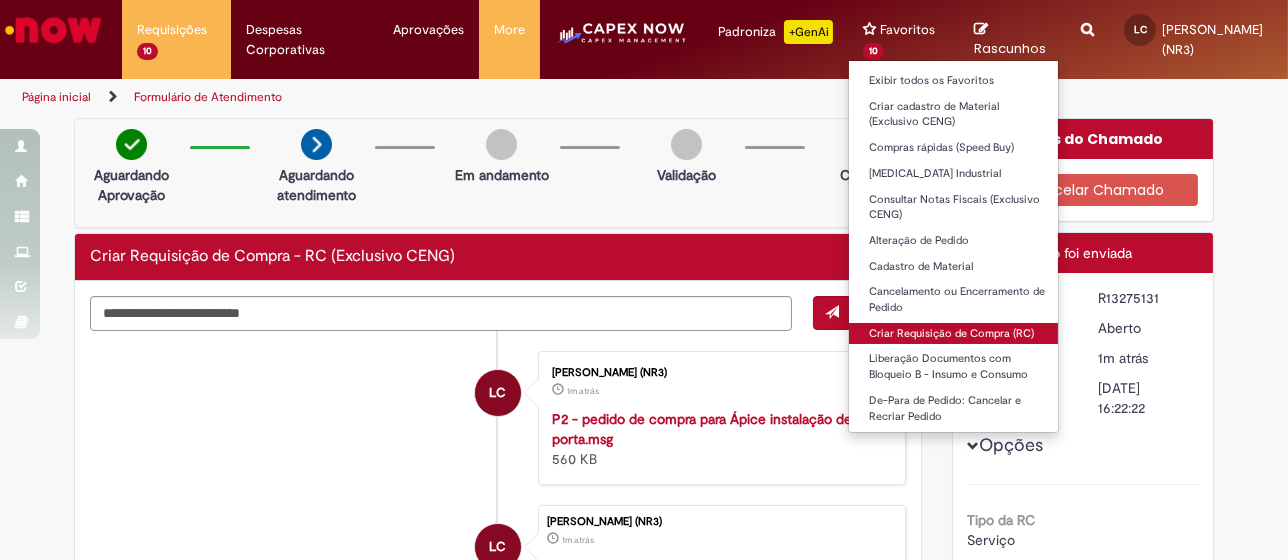 click on "Criar Requisição de Compra (RC)" at bounding box center (959, 334) 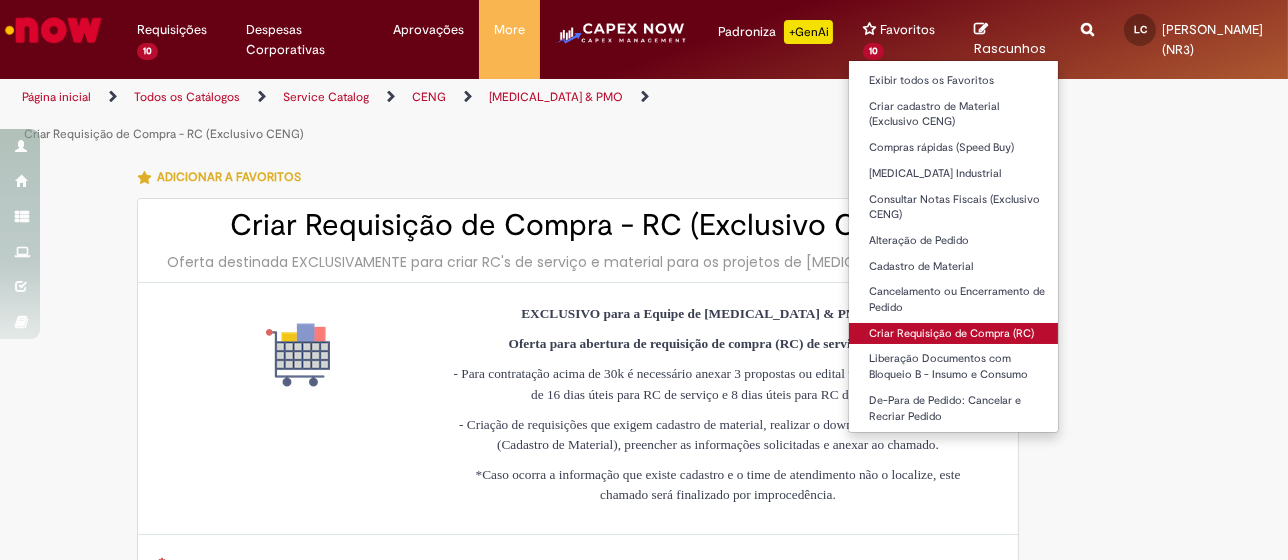 type on "*******" 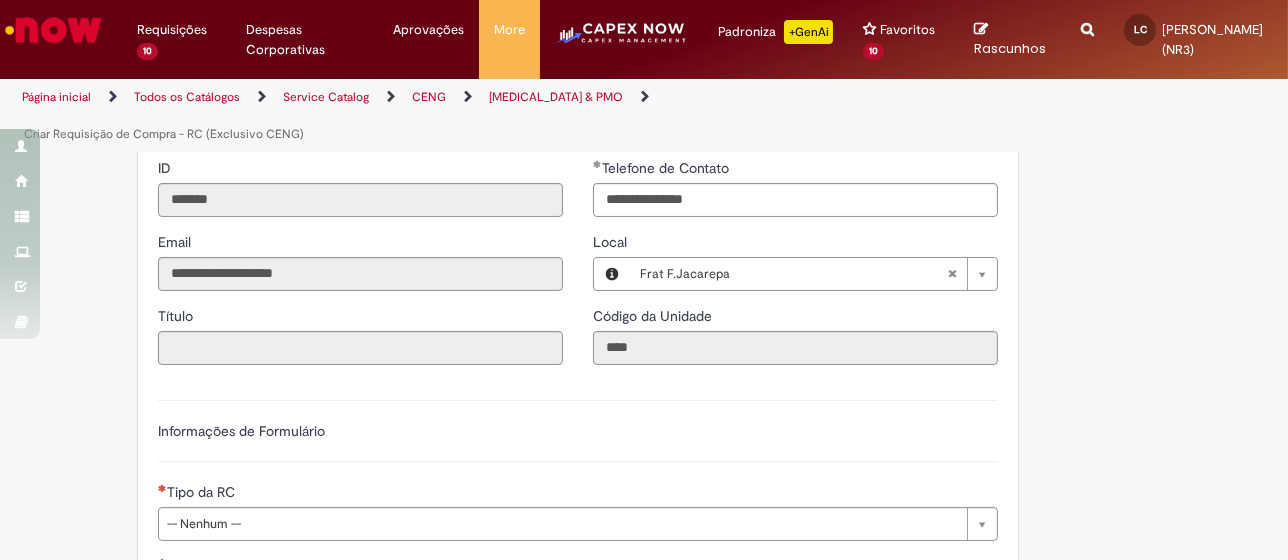 scroll, scrollTop: 592, scrollLeft: 0, axis: vertical 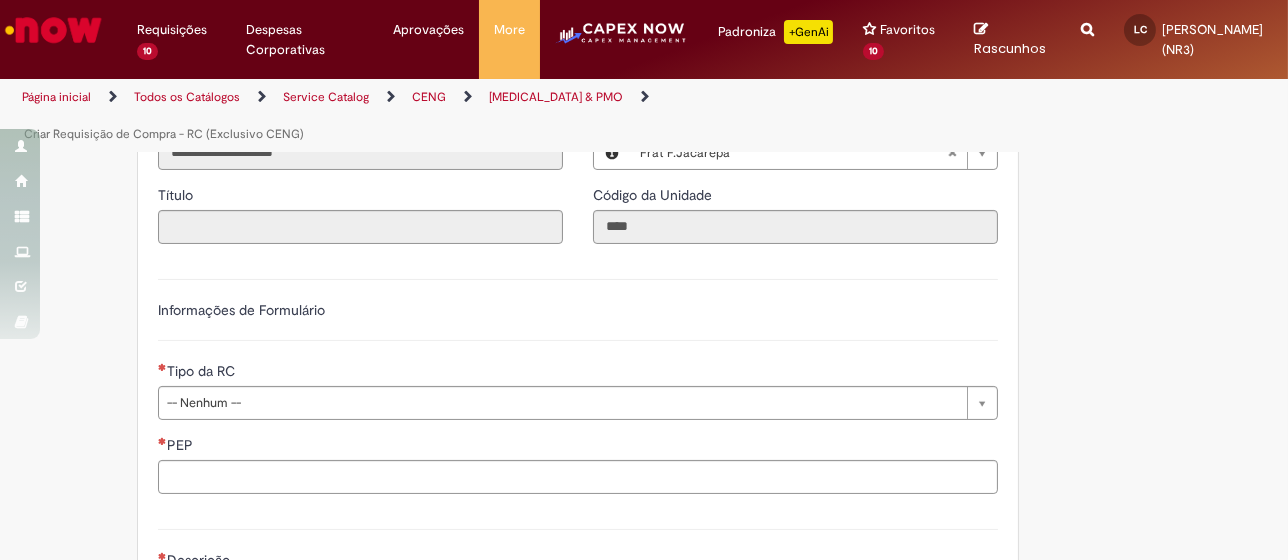 type 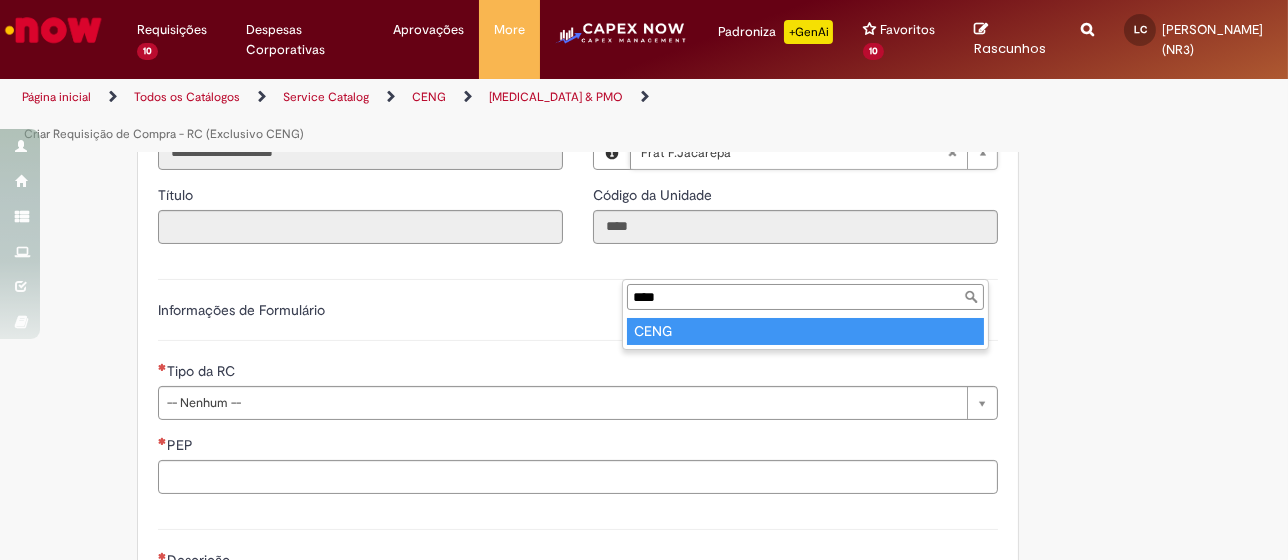 type on "****" 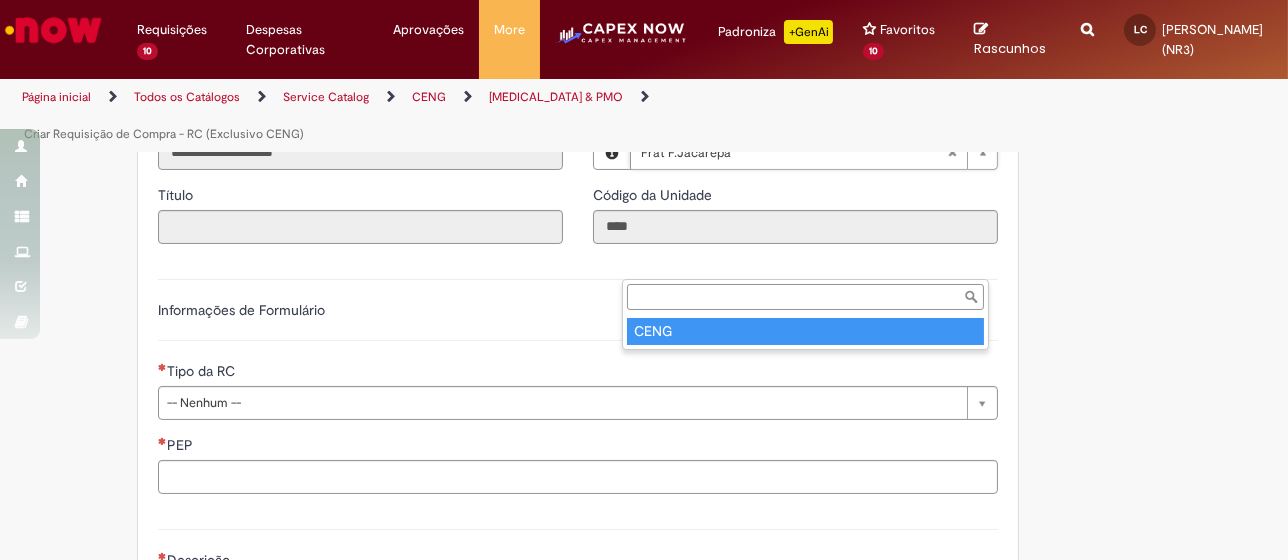 type on "****" 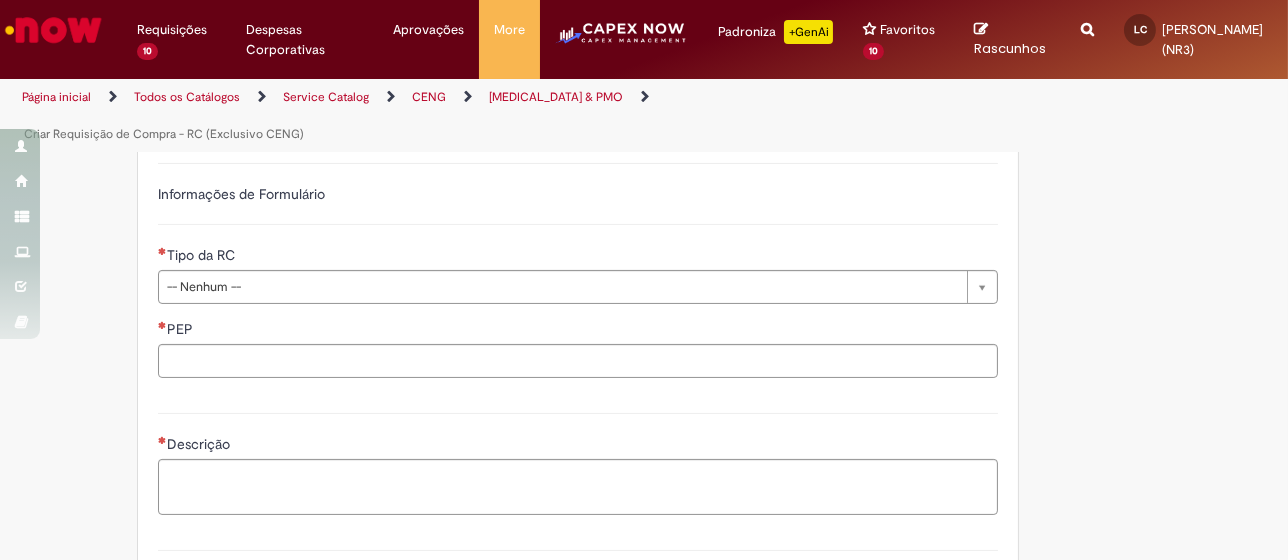 scroll, scrollTop: 740, scrollLeft: 0, axis: vertical 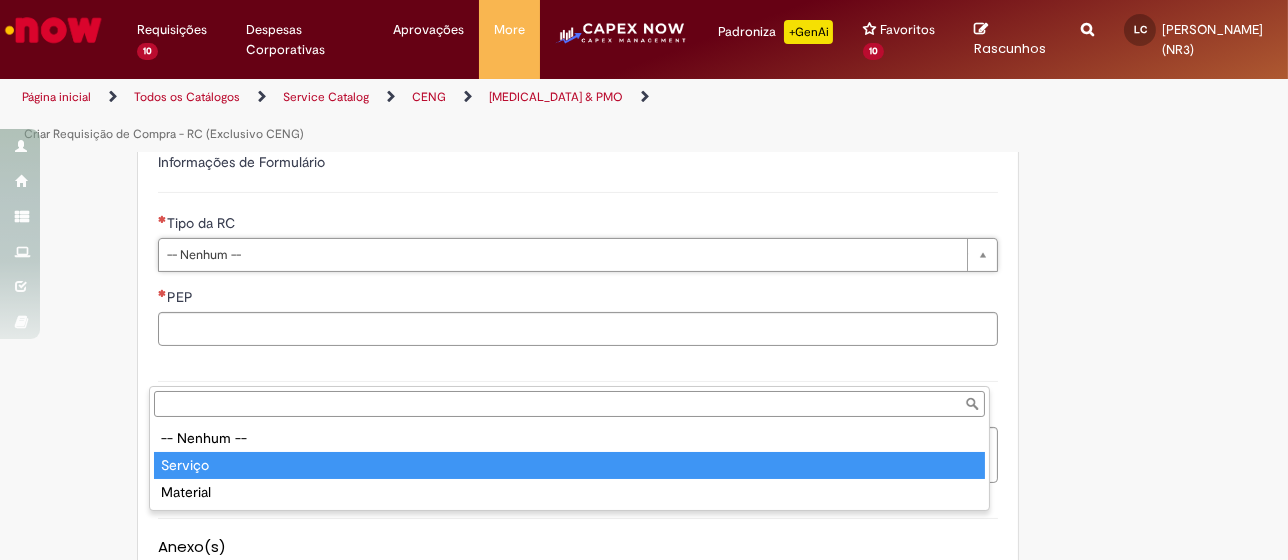 type on "*******" 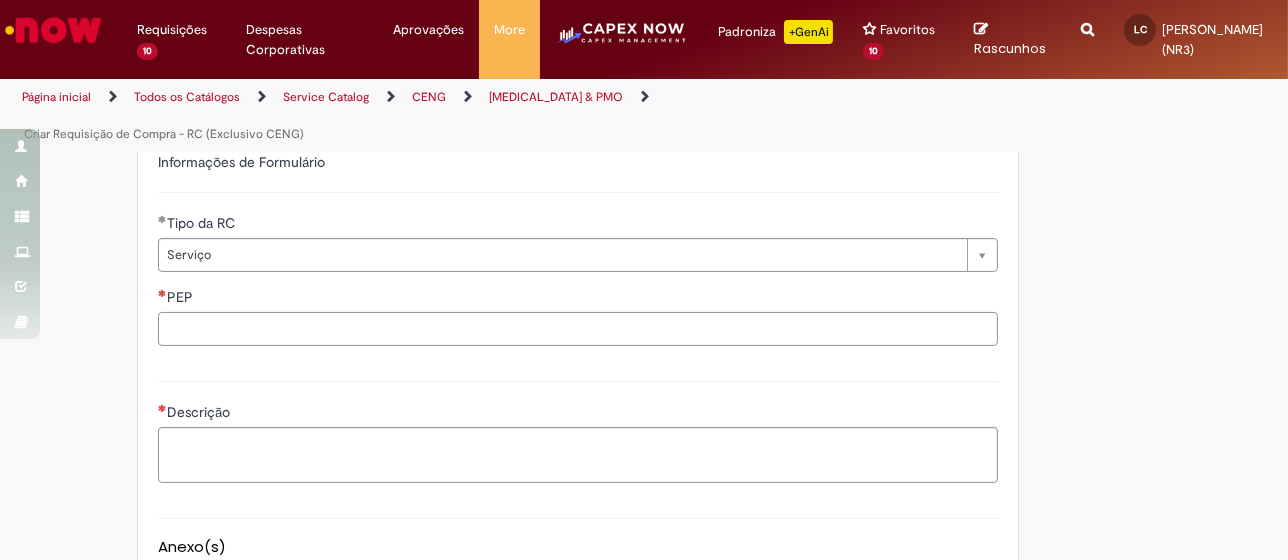 click on "PEP" at bounding box center (578, 329) 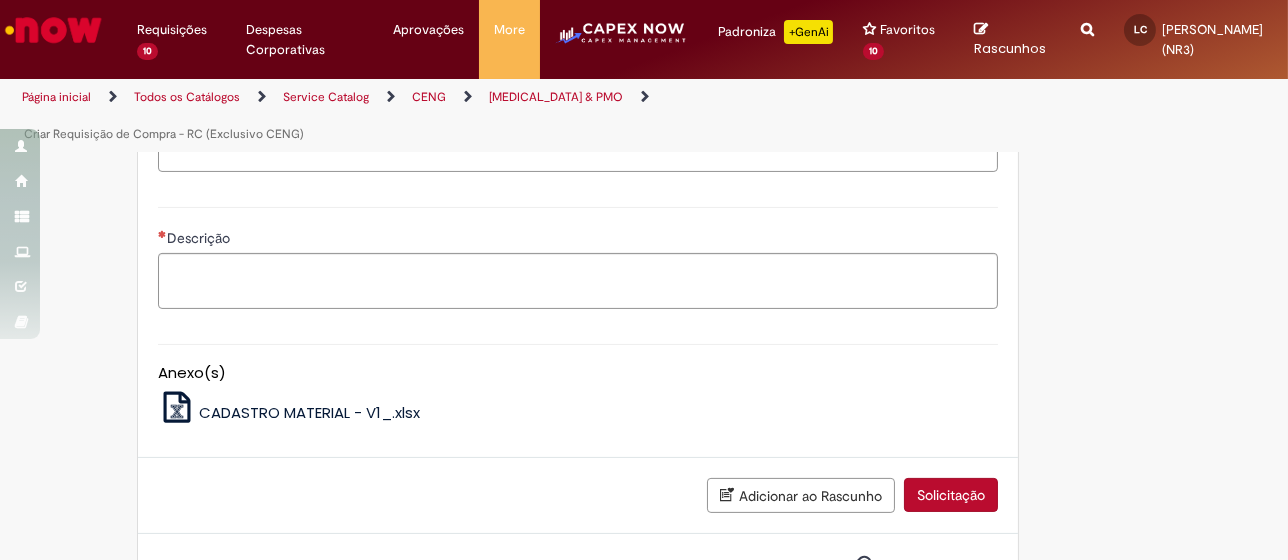 scroll, scrollTop: 1036, scrollLeft: 0, axis: vertical 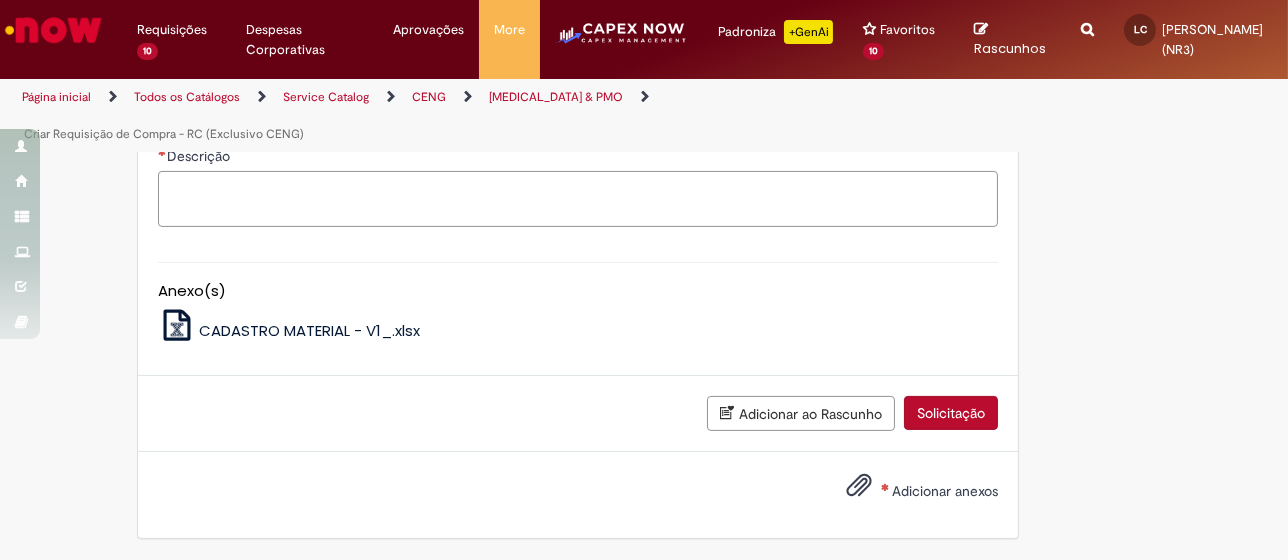 click on "Descrição" at bounding box center (578, 199) 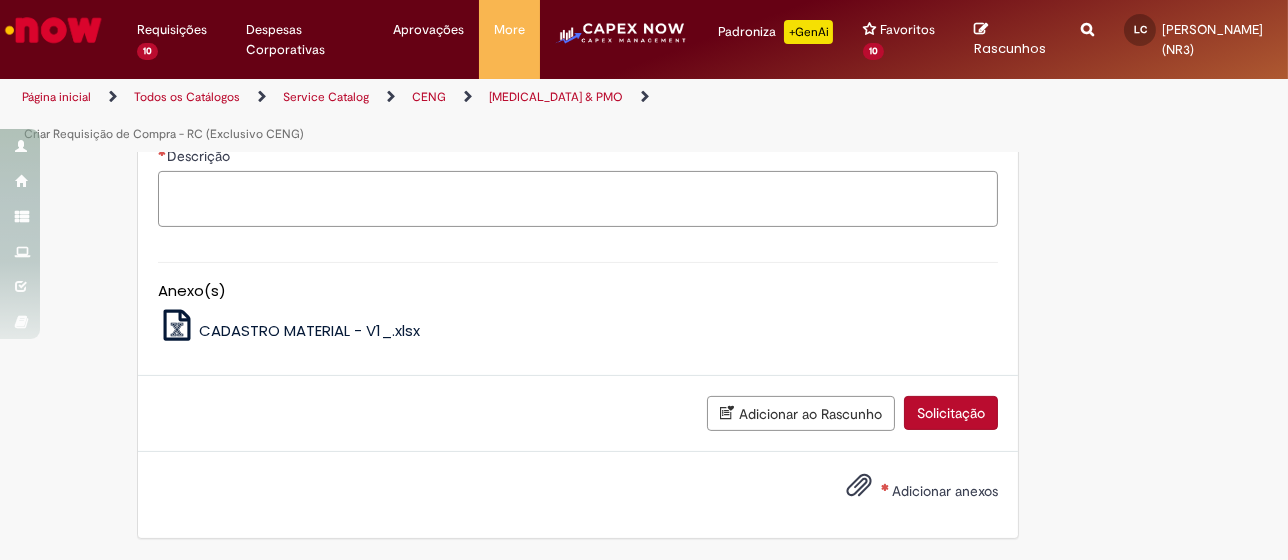 paste on "**********" 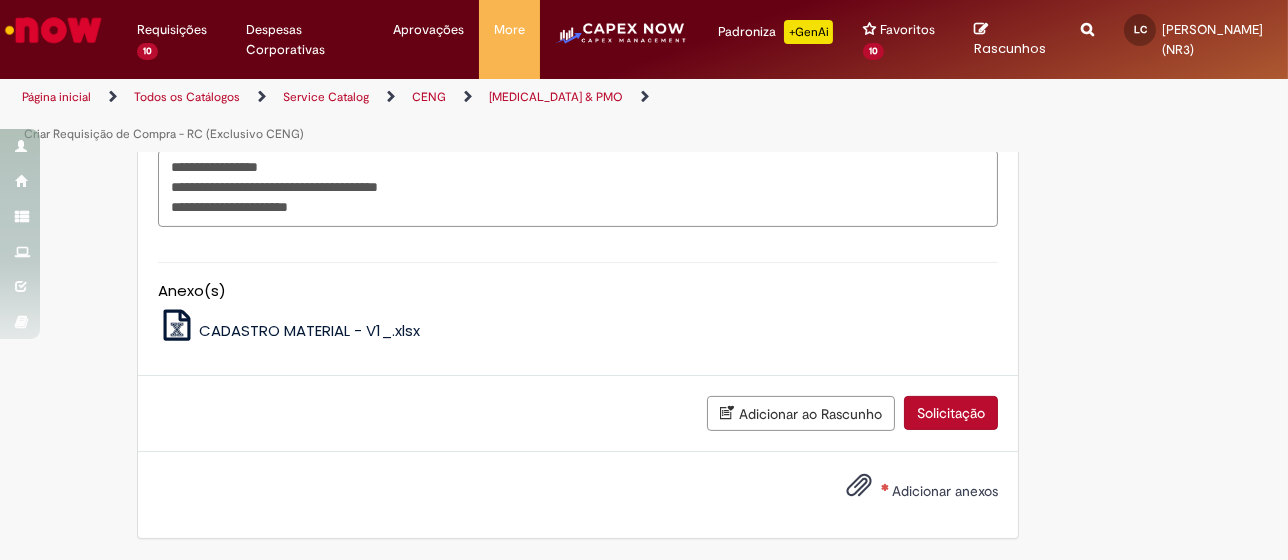drag, startPoint x: 353, startPoint y: 308, endPoint x: 393, endPoint y: 312, distance: 40.1995 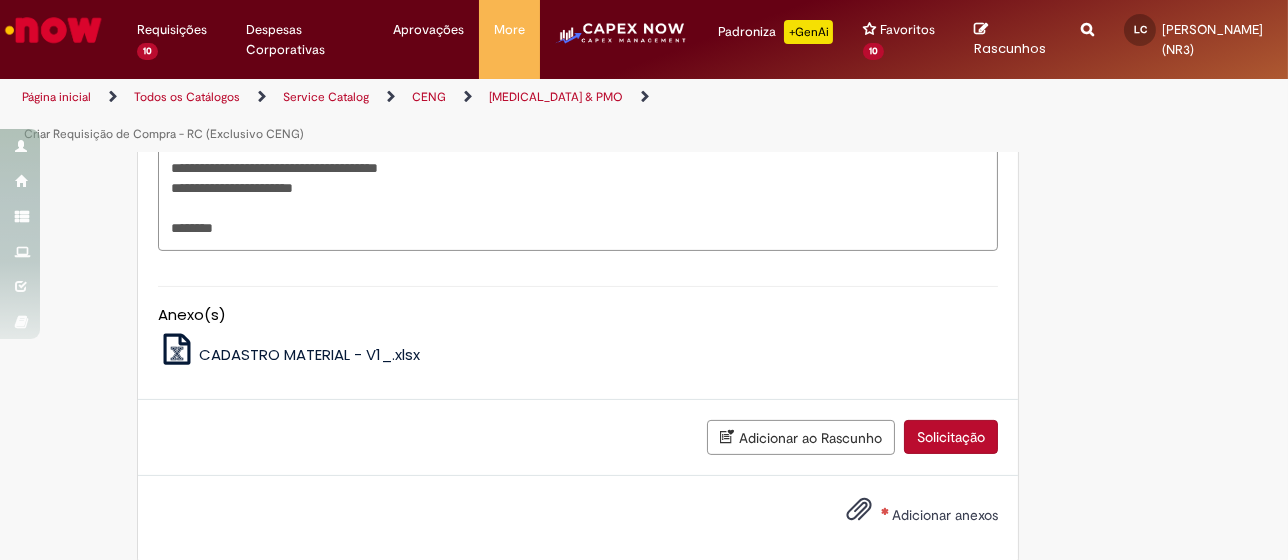 paste on "**********" 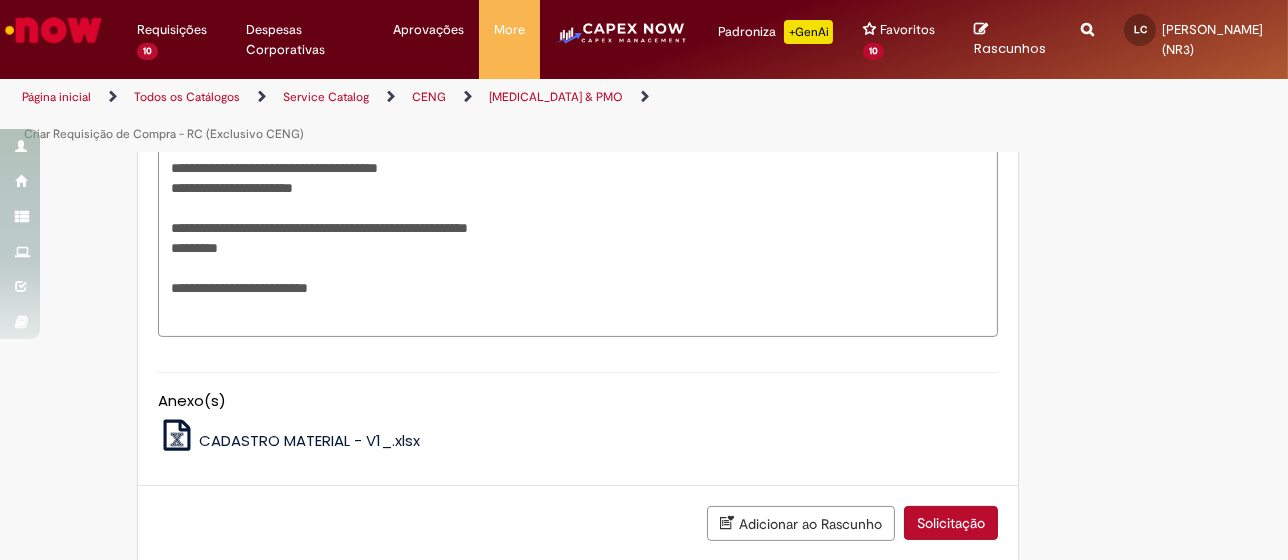 type on "**********" 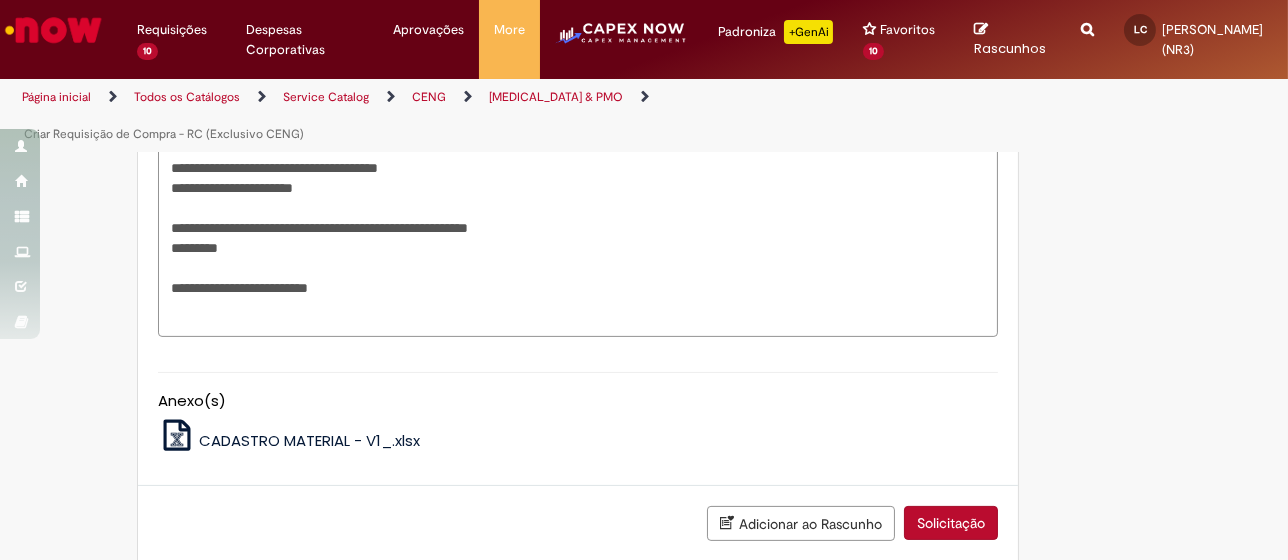 scroll, scrollTop: 889, scrollLeft: 0, axis: vertical 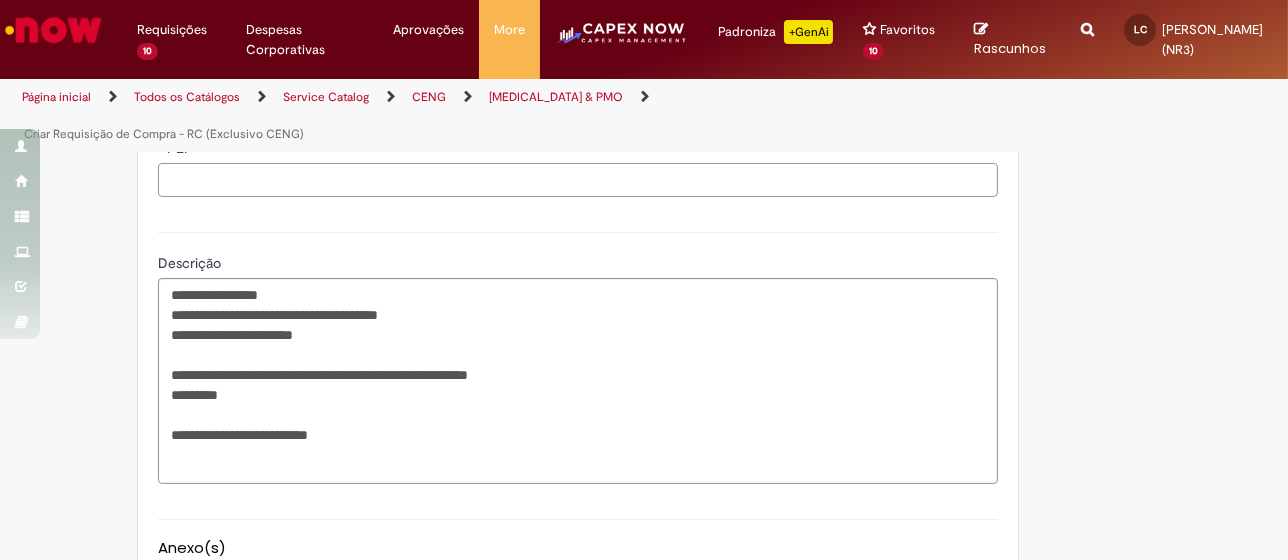 click on "PEP" at bounding box center [578, 180] 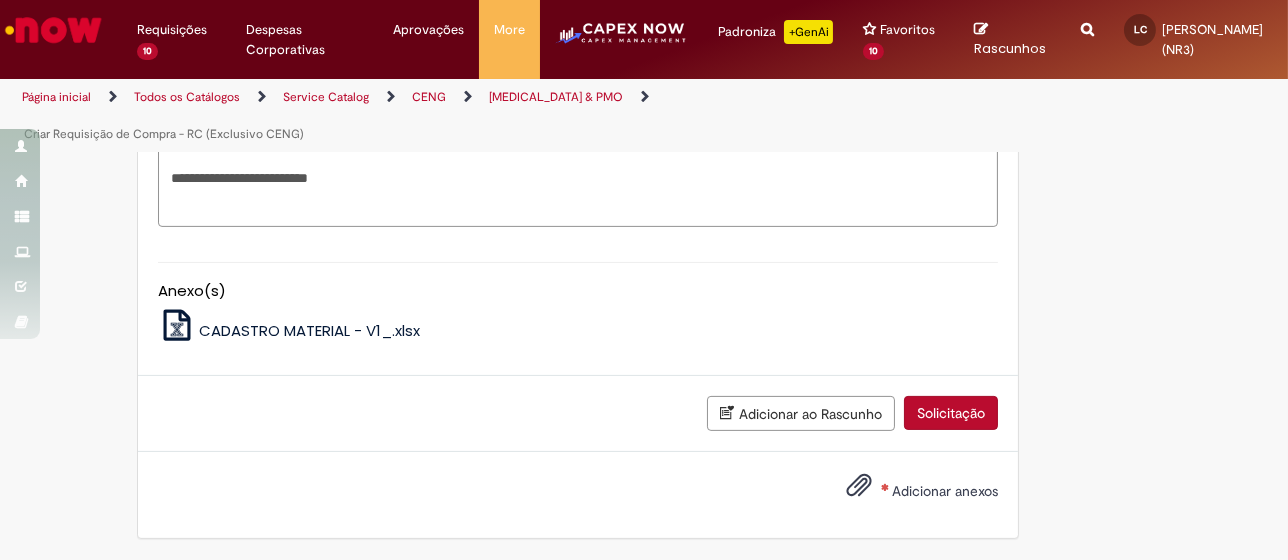 scroll, scrollTop: 1267, scrollLeft: 0, axis: vertical 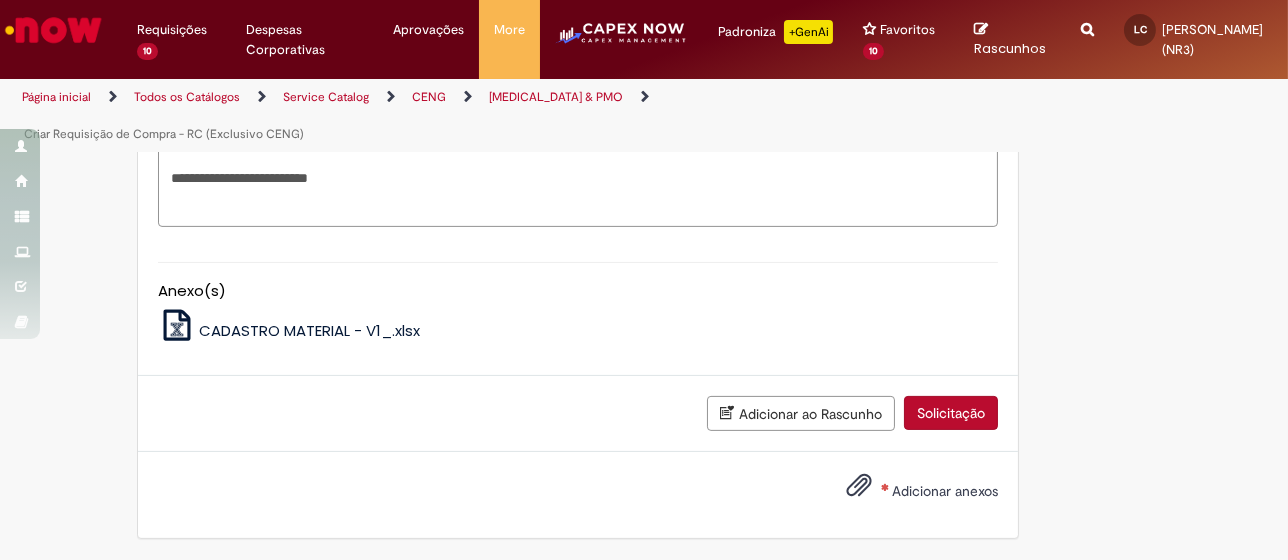 click on "**********" at bounding box center [578, 124] 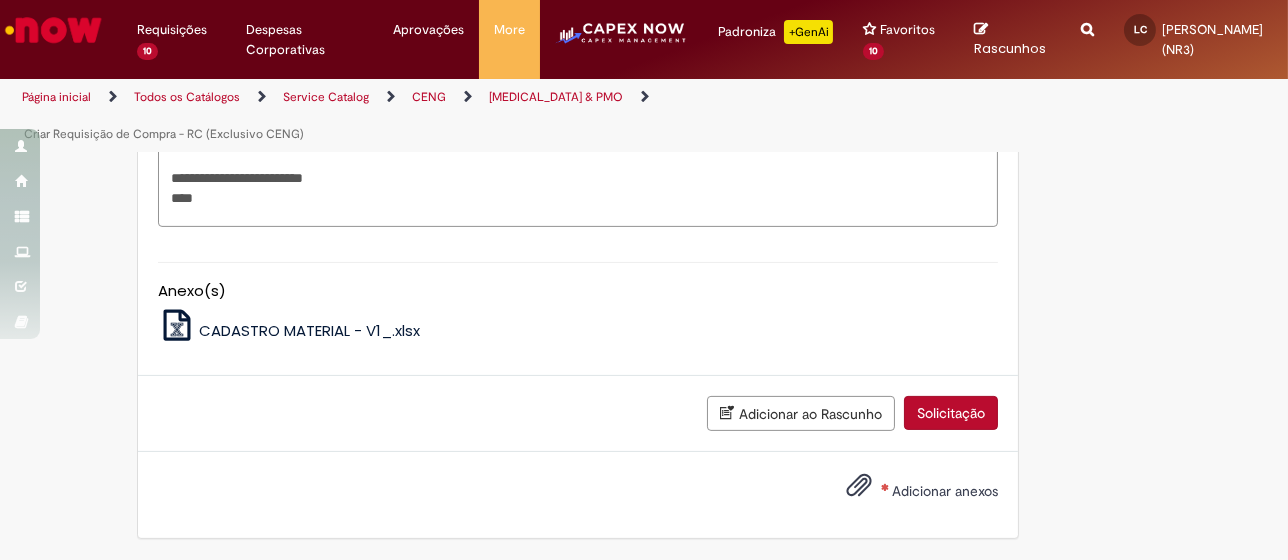 paste on "**********" 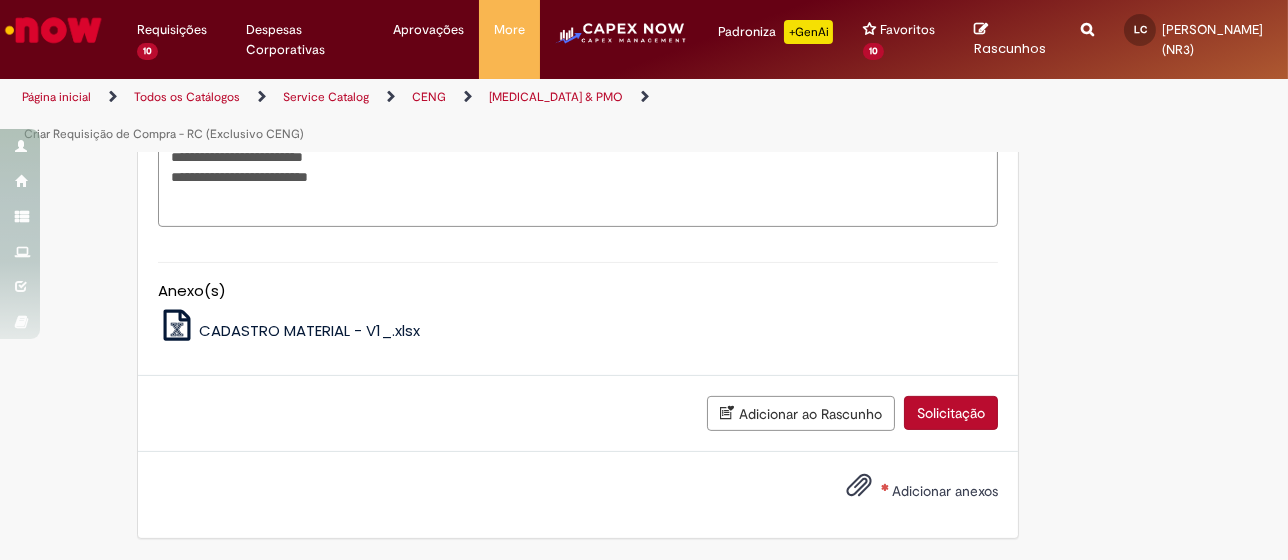 scroll, scrollTop: 1119, scrollLeft: 0, axis: vertical 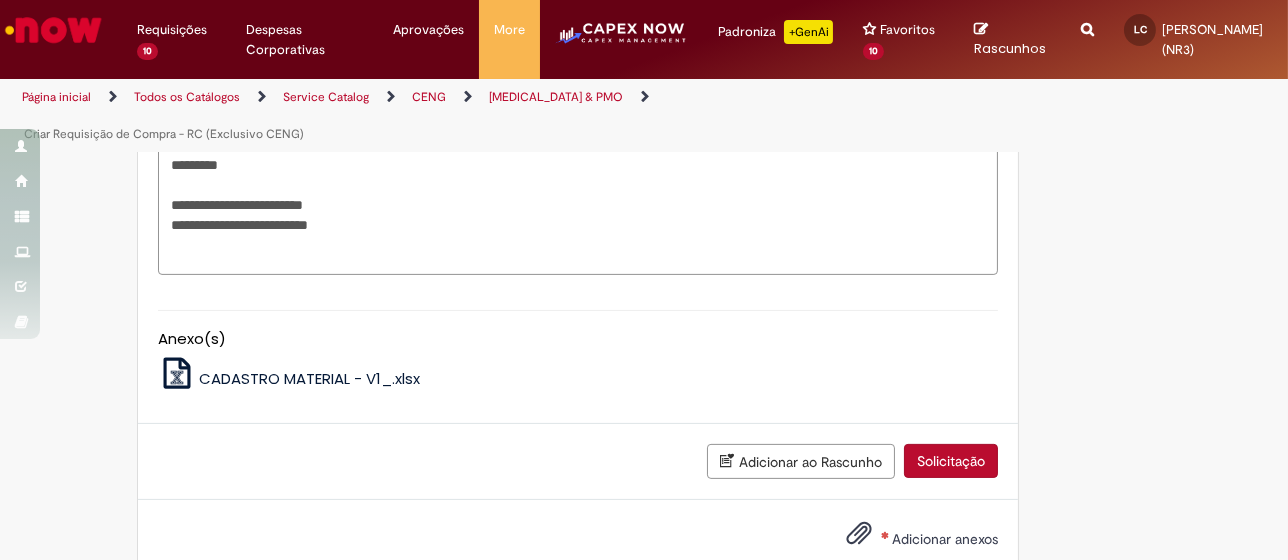 click on "**********" at bounding box center [578, 161] 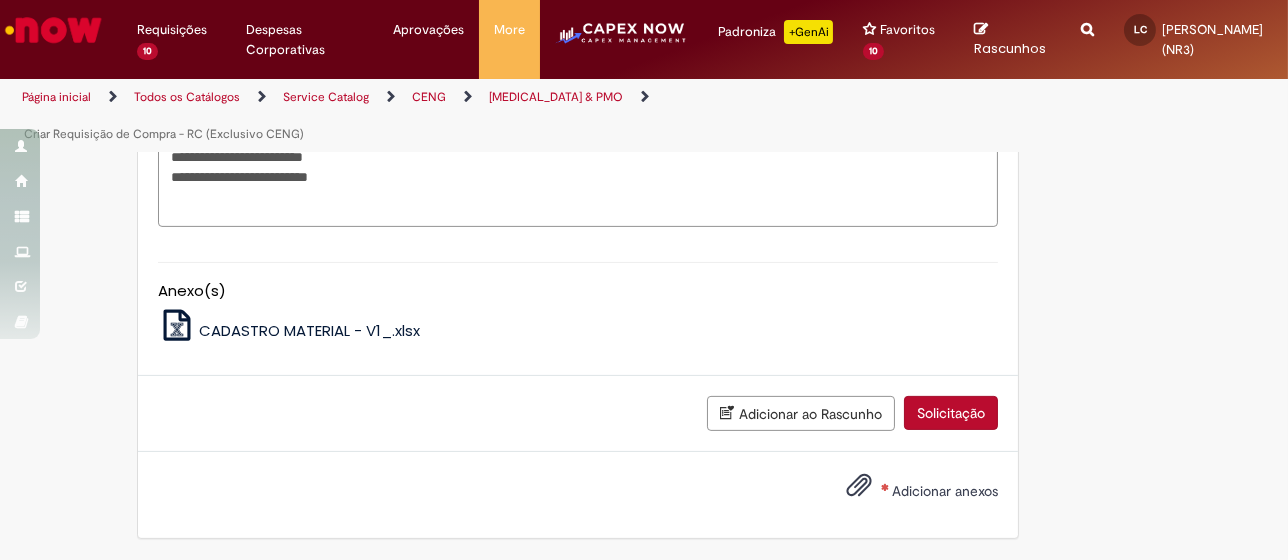scroll, scrollTop: 1288, scrollLeft: 0, axis: vertical 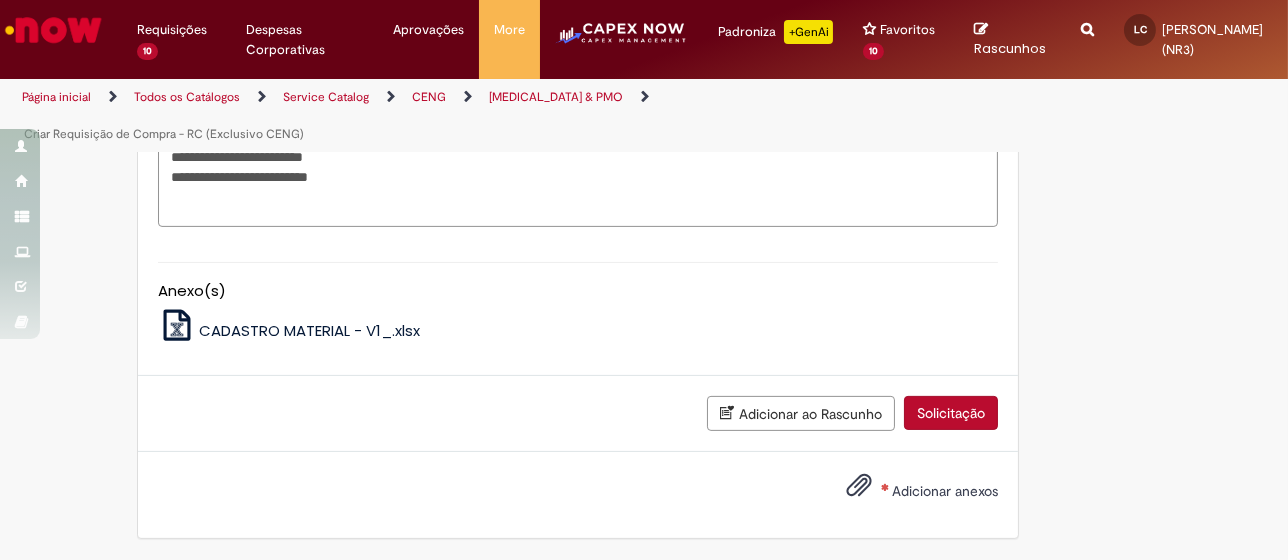 click at bounding box center [847, 491] 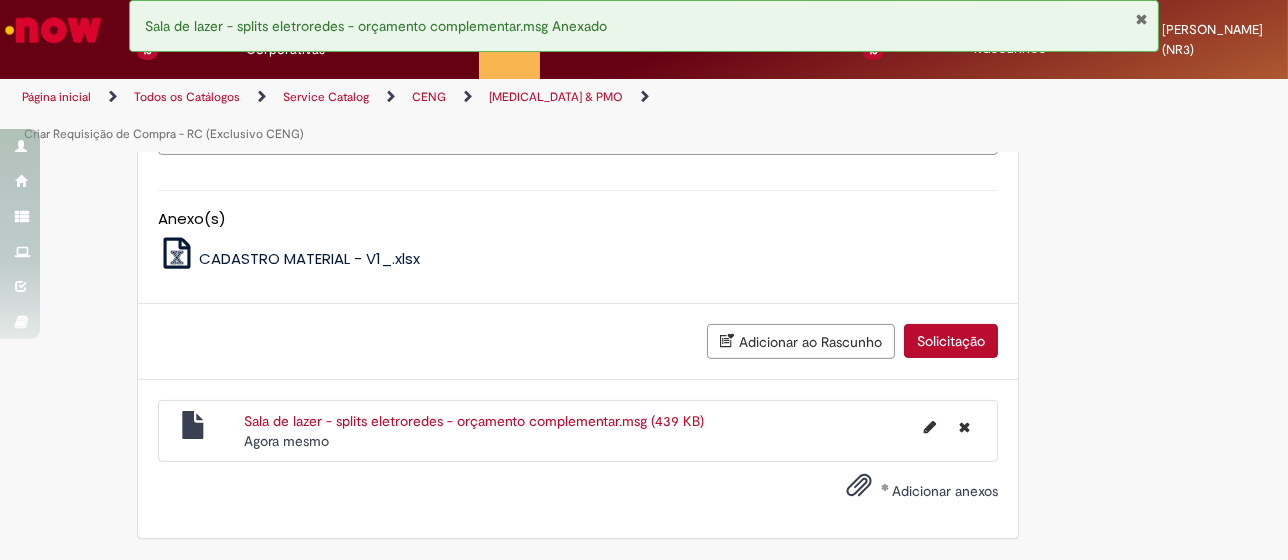 click on "Solicitação" at bounding box center (951, 341) 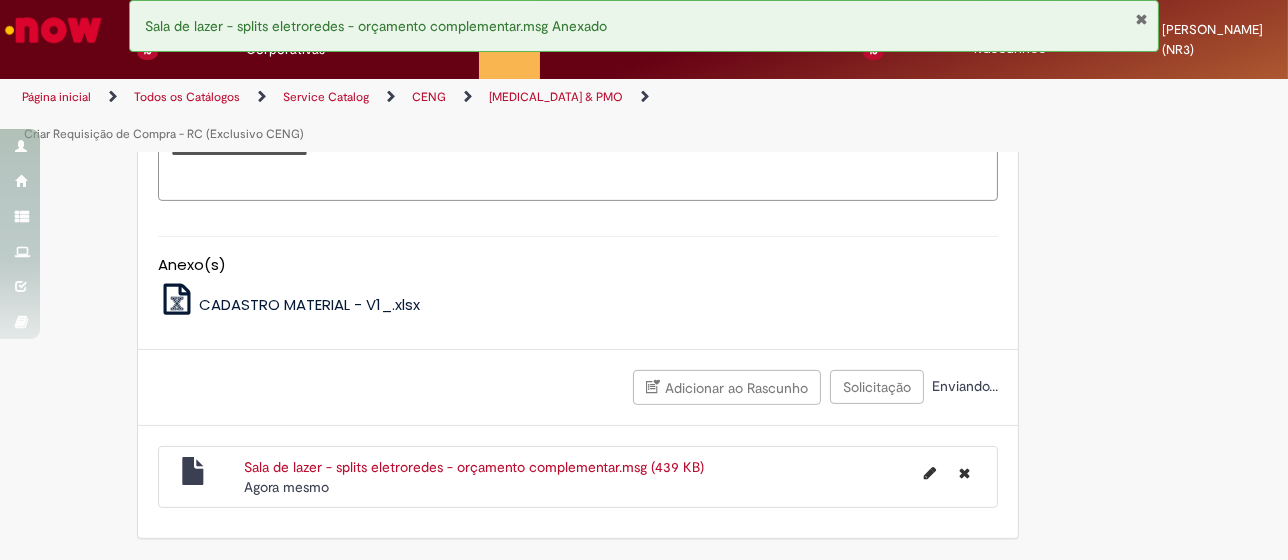 scroll, scrollTop: 1242, scrollLeft: 0, axis: vertical 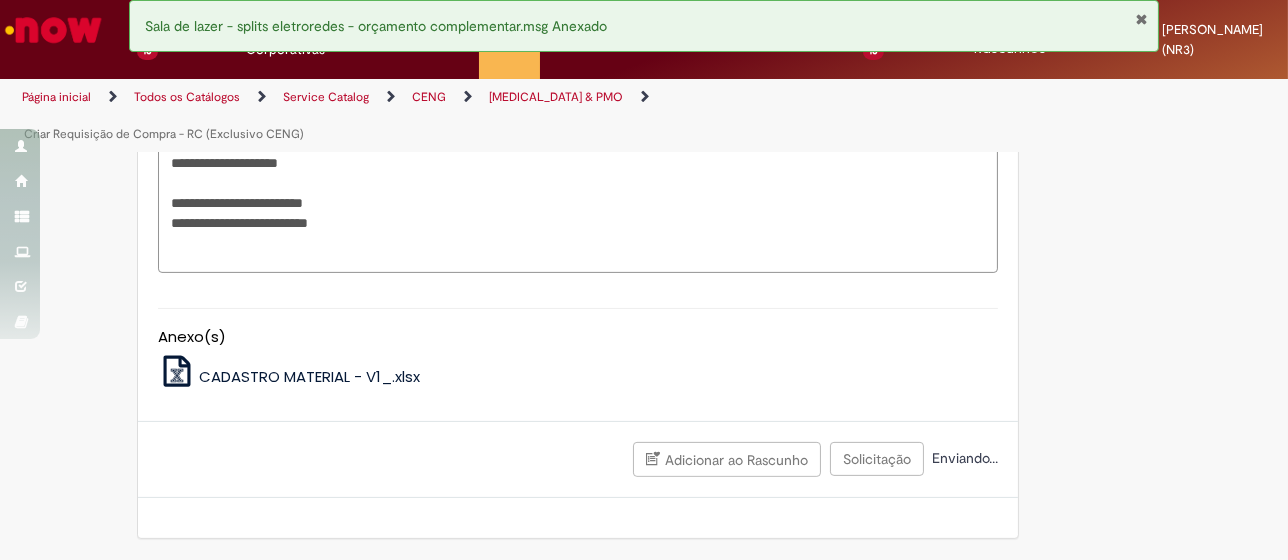 click at bounding box center (1141, 19) 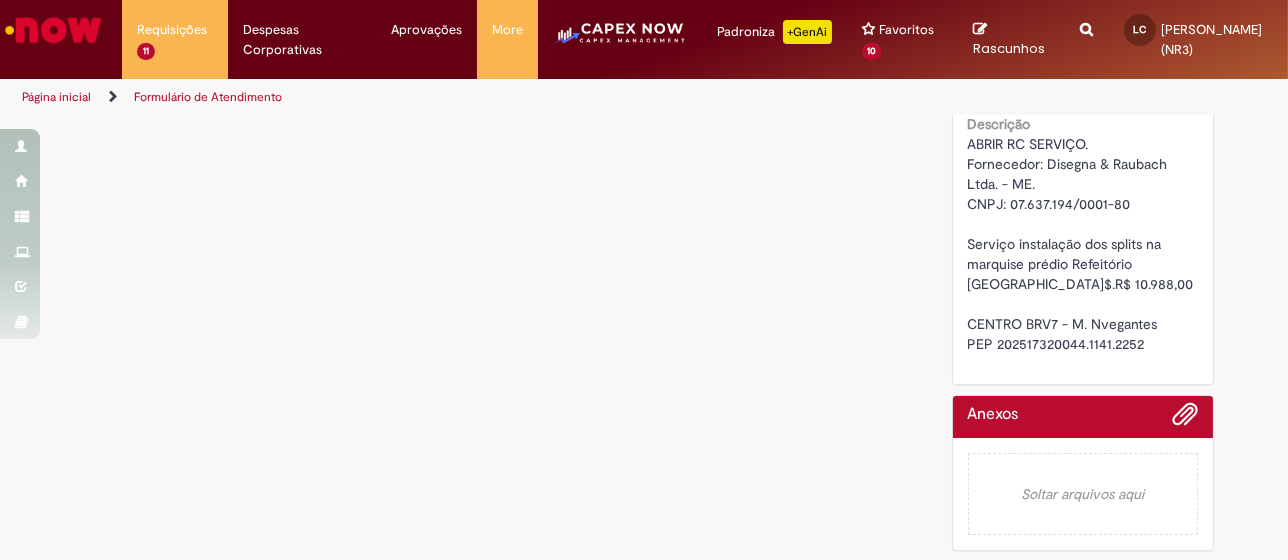 scroll, scrollTop: 0, scrollLeft: 0, axis: both 